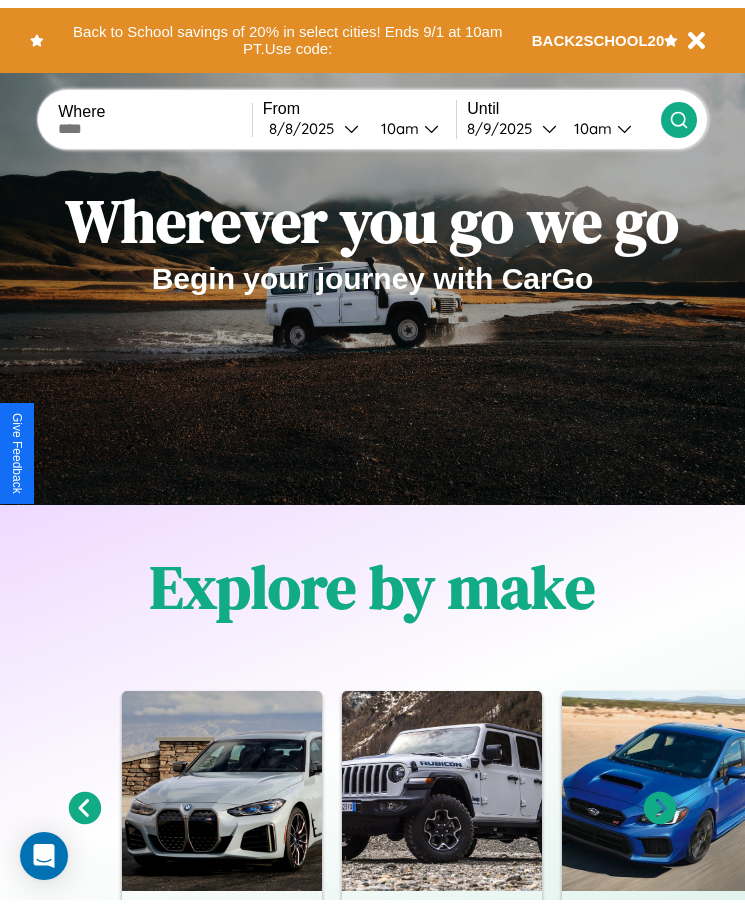 scroll, scrollTop: 0, scrollLeft: 0, axis: both 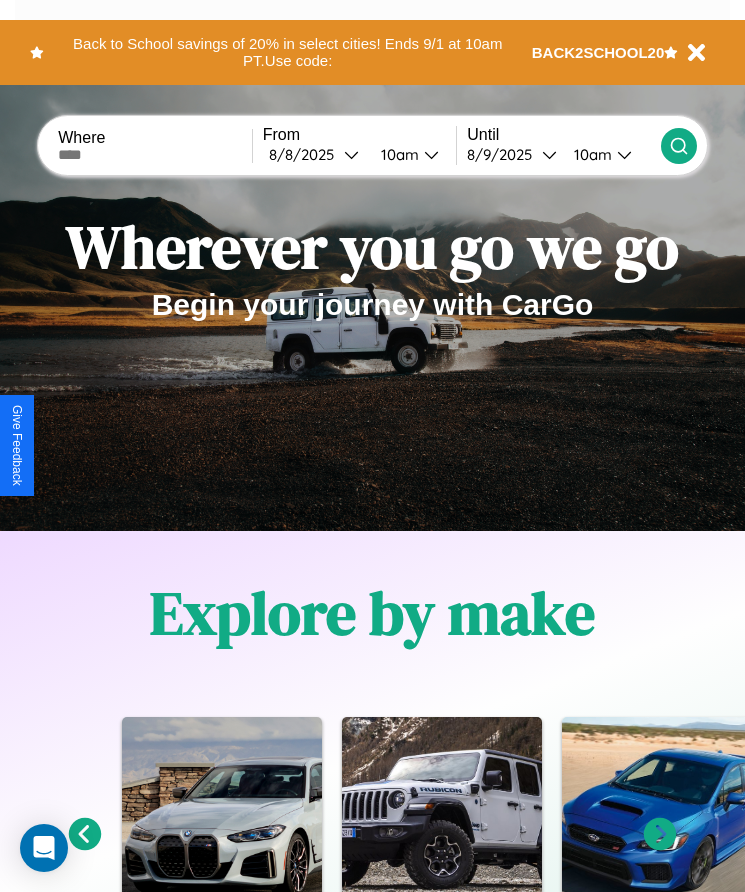 click at bounding box center (155, 155) 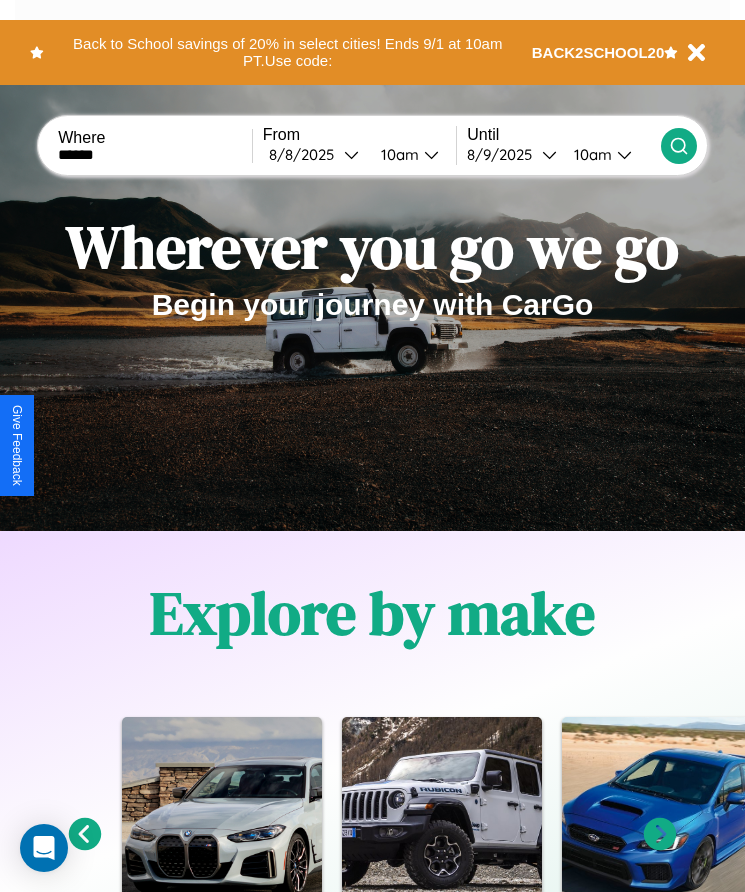 type on "******" 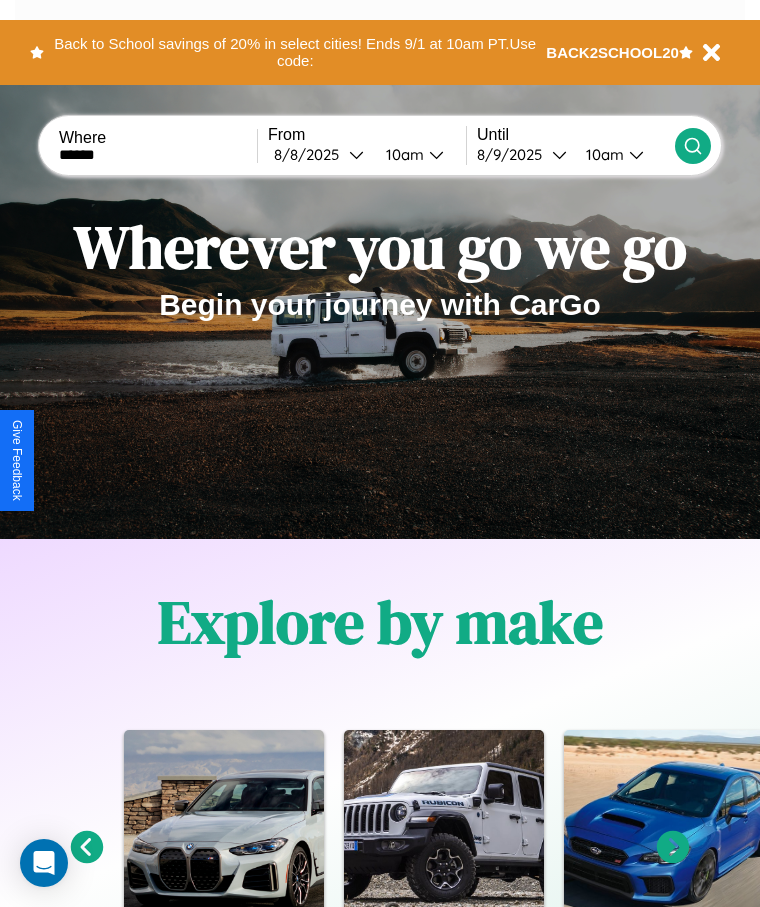 select on "*" 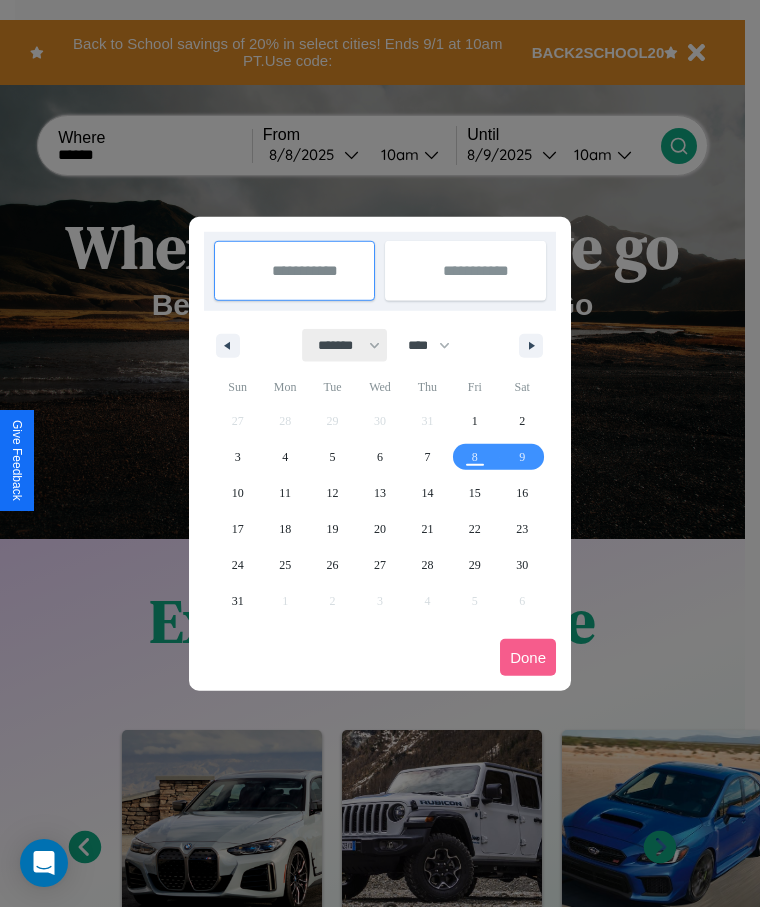 click on "******* ******** ***** ***** *** **** **** ****** ********* ******* ******** ********" at bounding box center (345, 345) 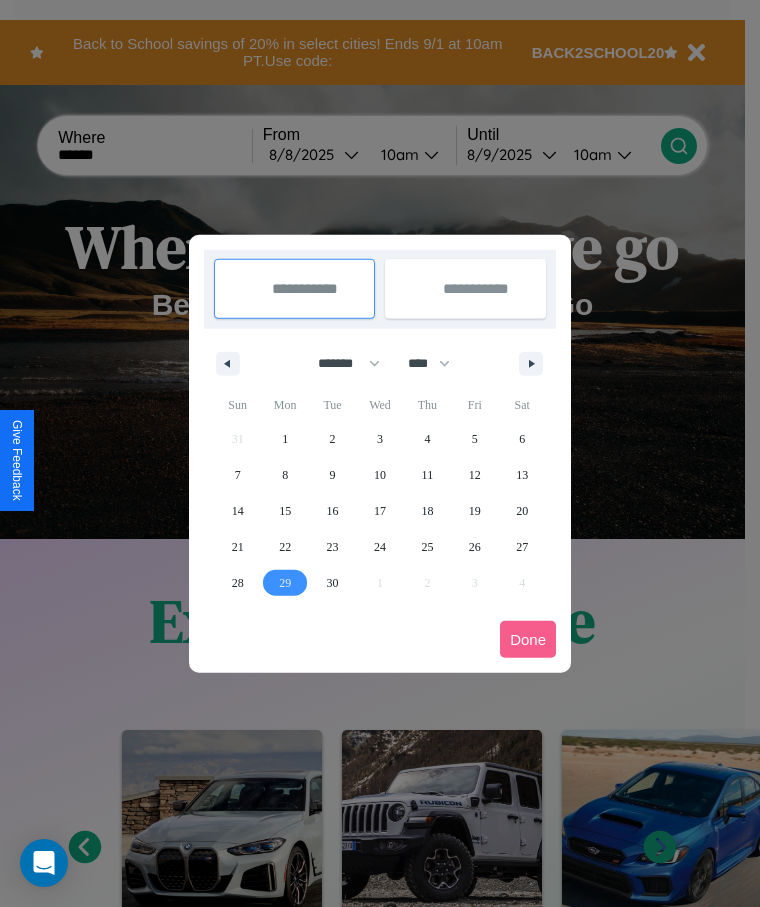 click on "29" at bounding box center (285, 583) 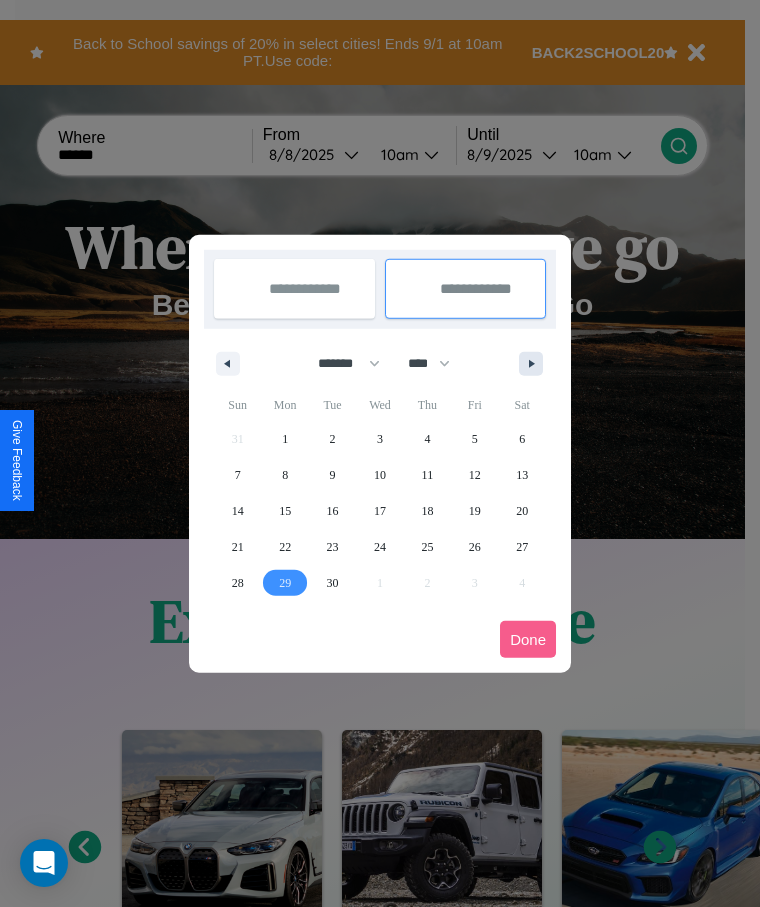 click at bounding box center (535, 364) 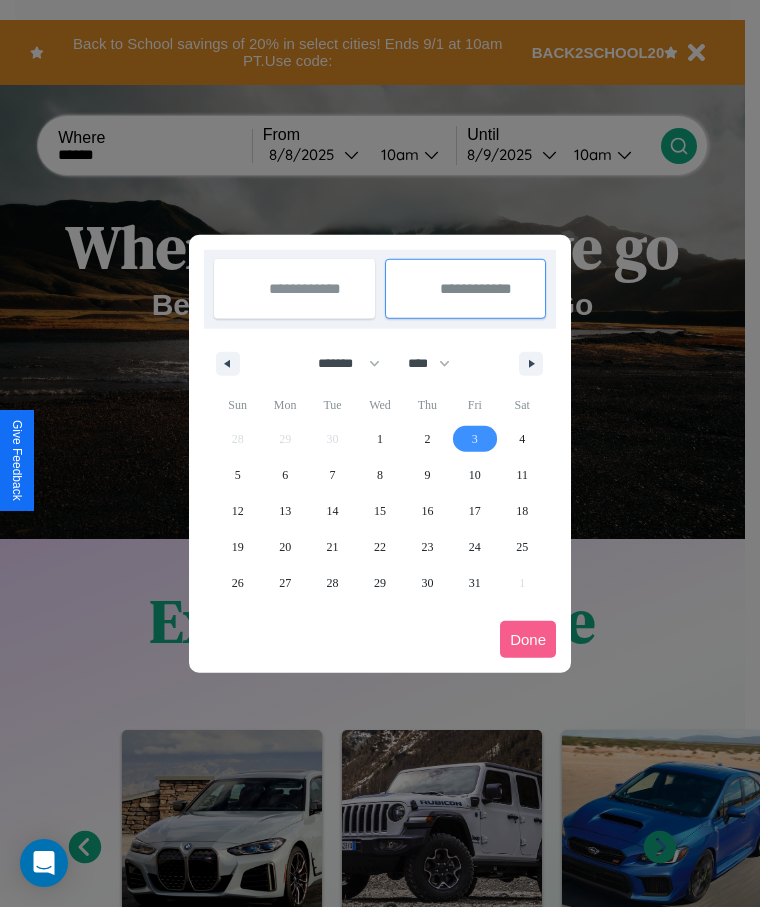click on "3" at bounding box center (475, 439) 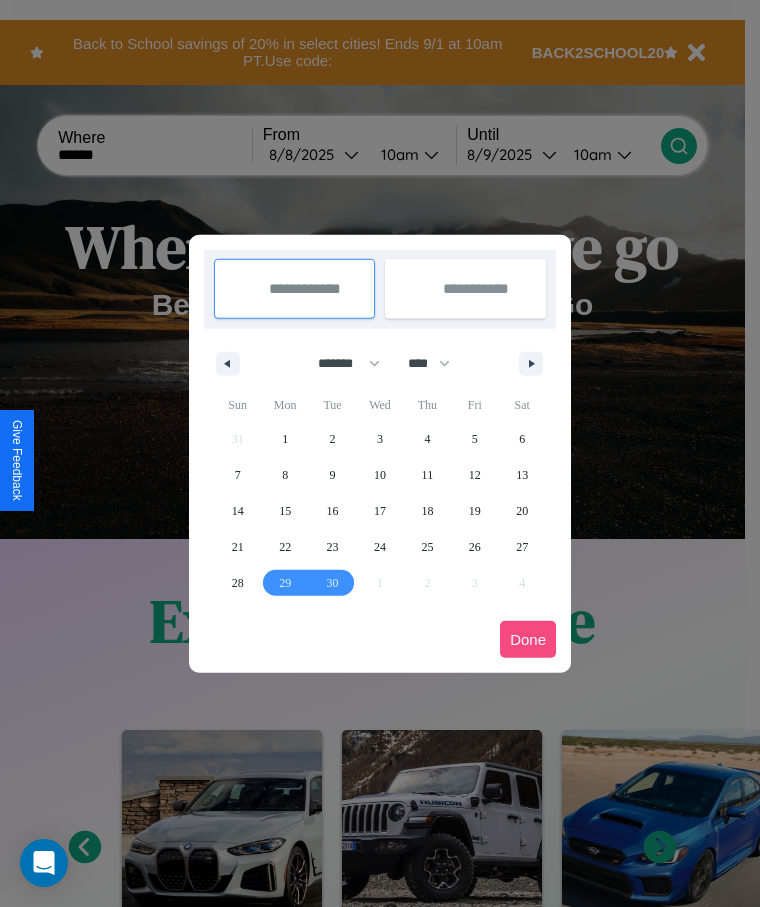 click on "Done" at bounding box center (528, 639) 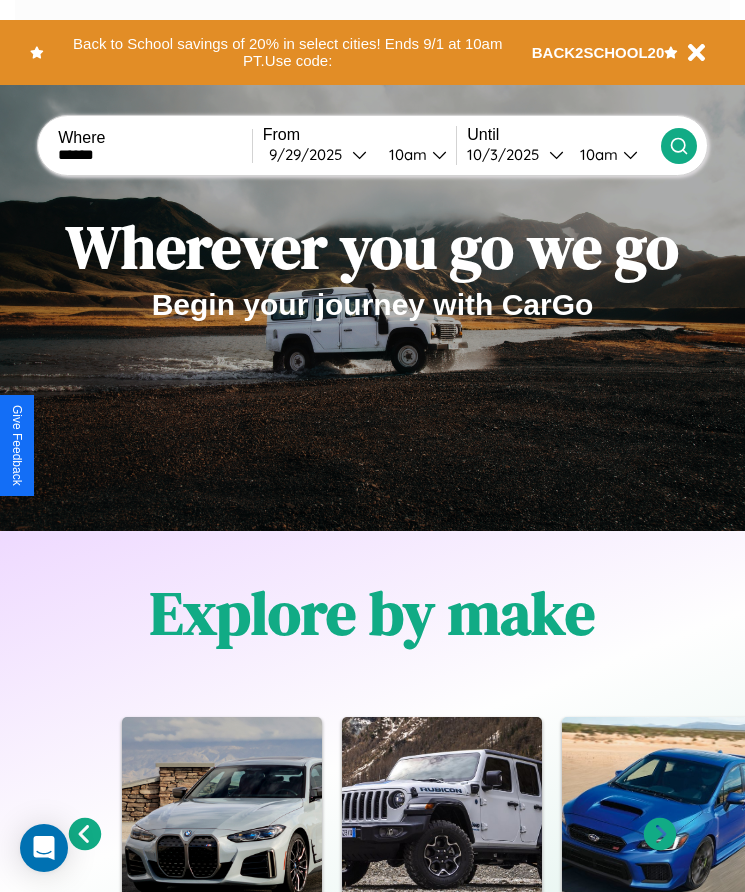 click on "10am" at bounding box center (405, 154) 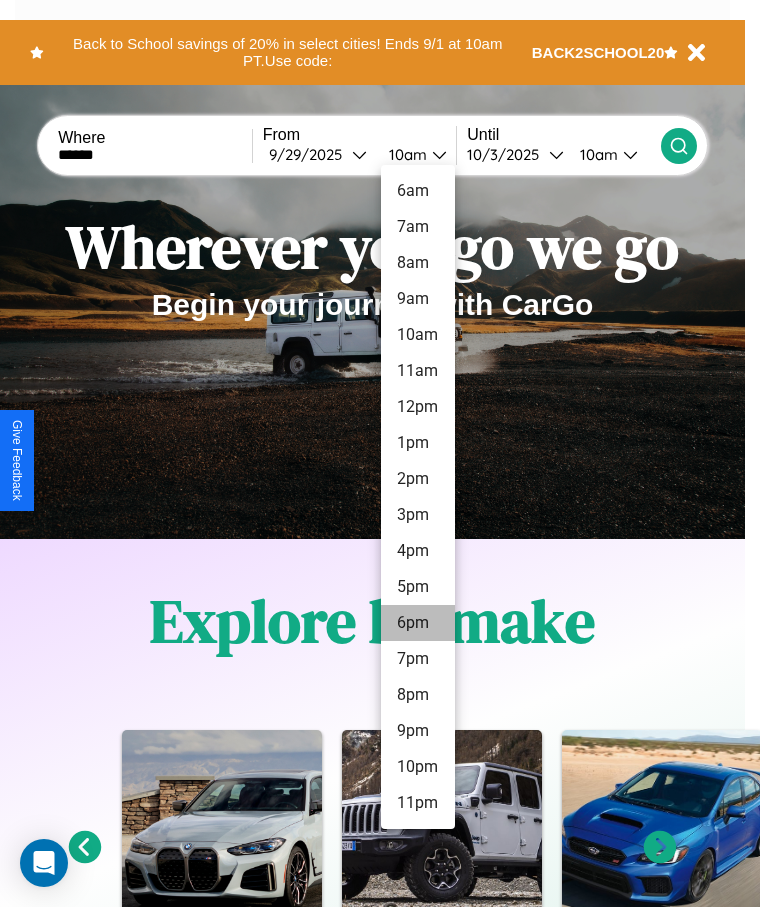 click on "6pm" at bounding box center (418, 623) 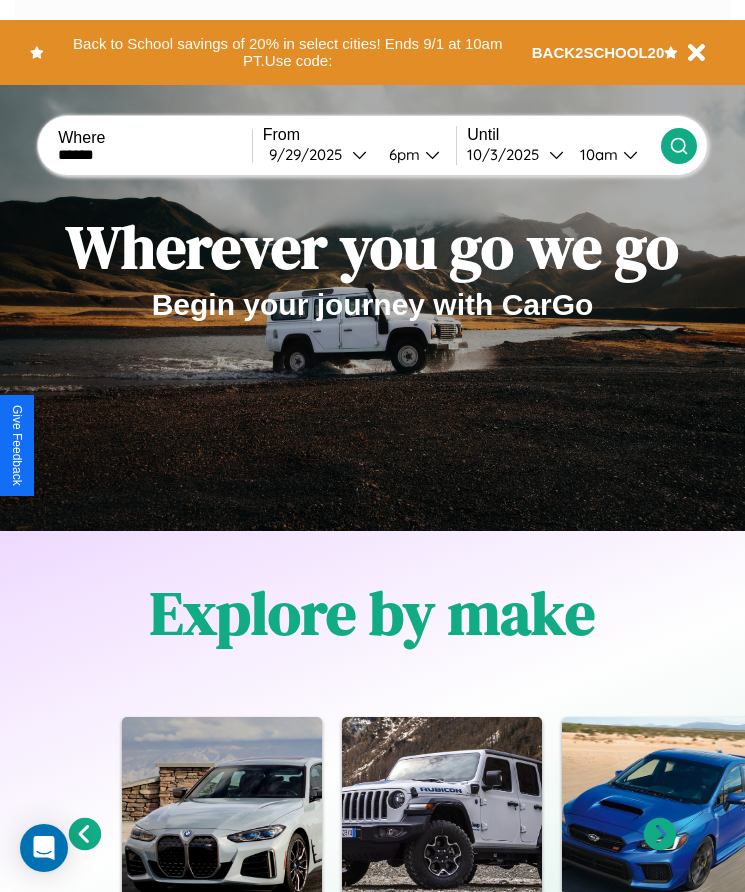 click on "10am" at bounding box center (596, 154) 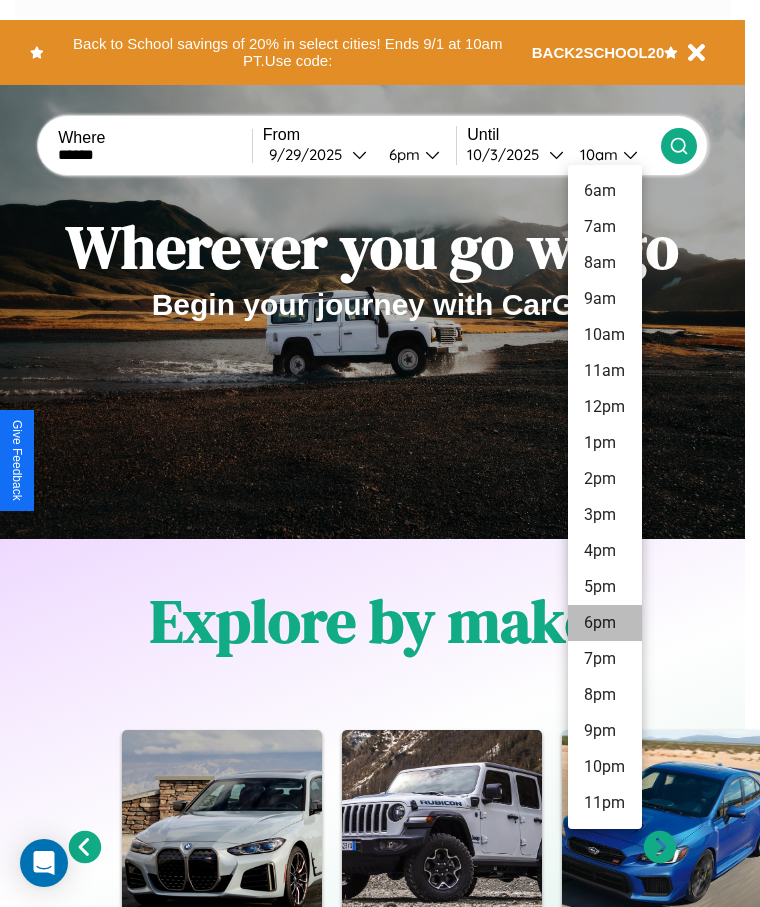 click on "6pm" at bounding box center [605, 623] 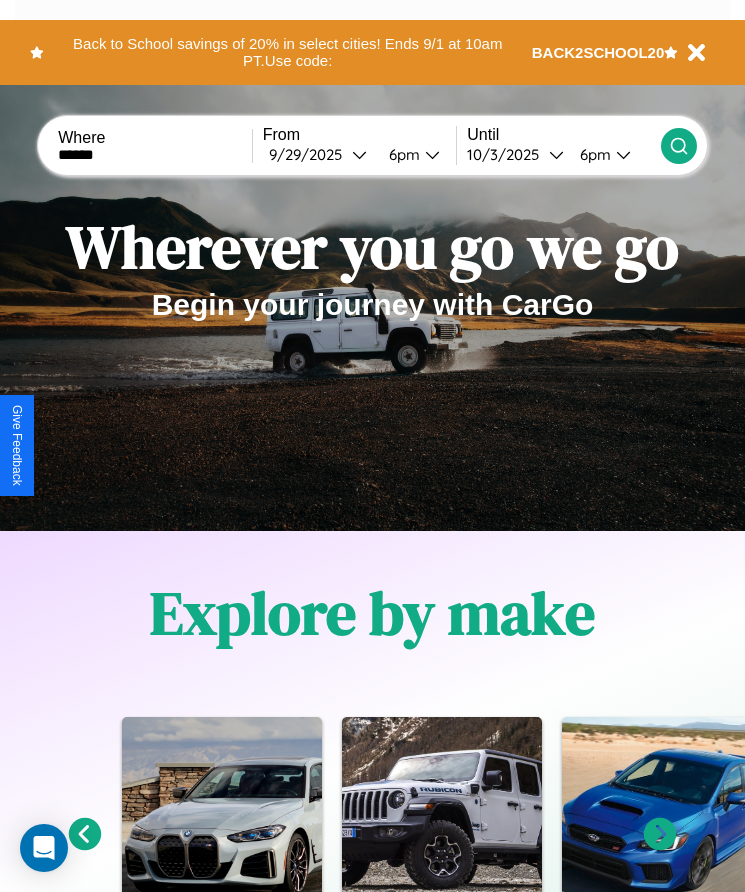 click 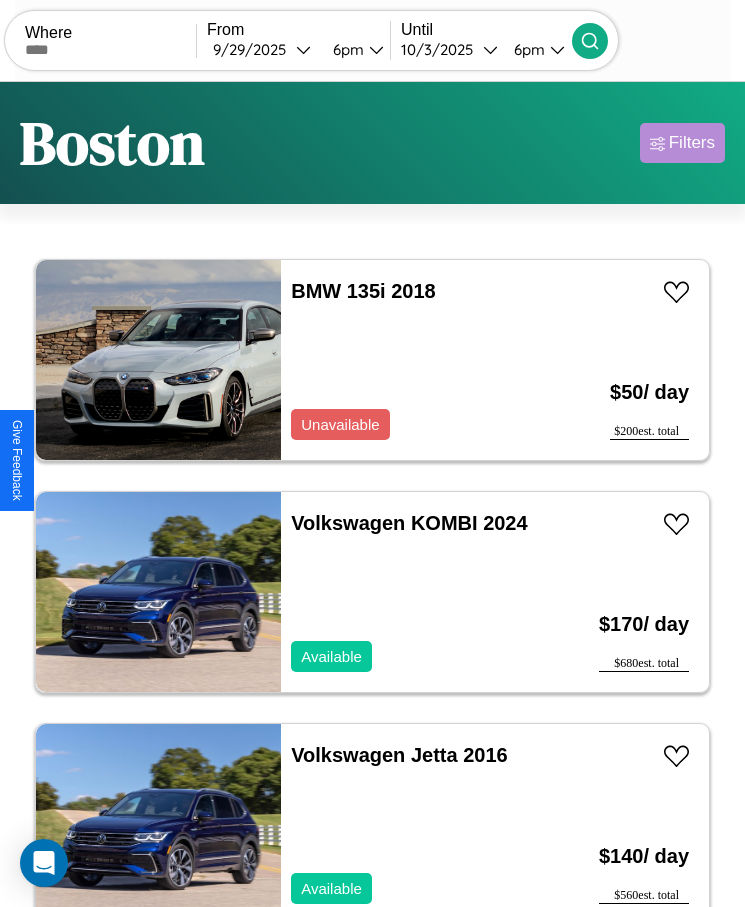 click on "Filters" at bounding box center (692, 143) 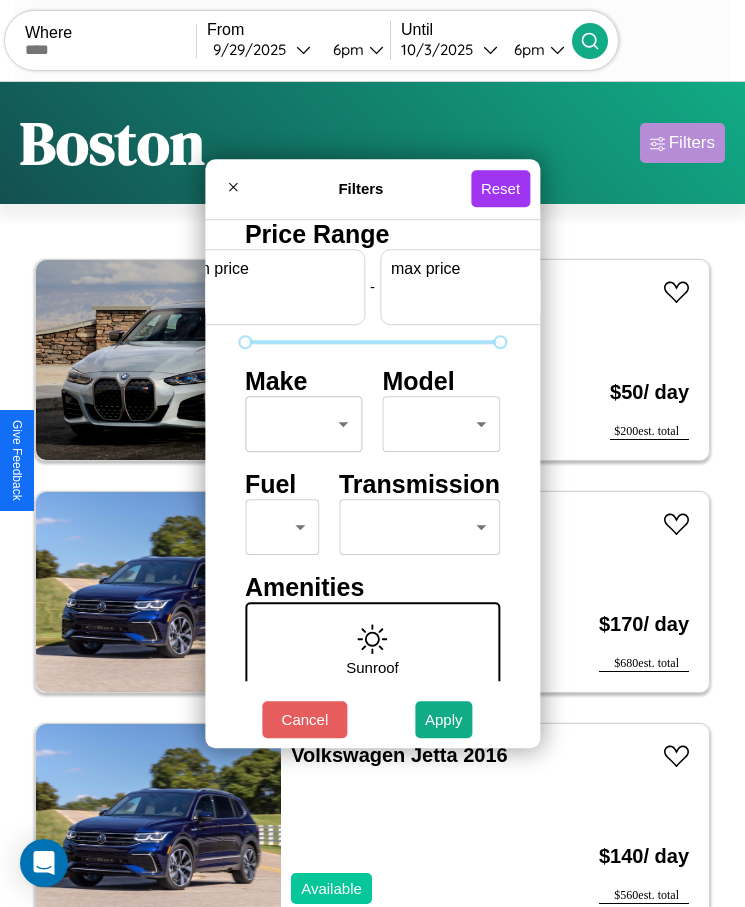 scroll, scrollTop: 0, scrollLeft: 74, axis: horizontal 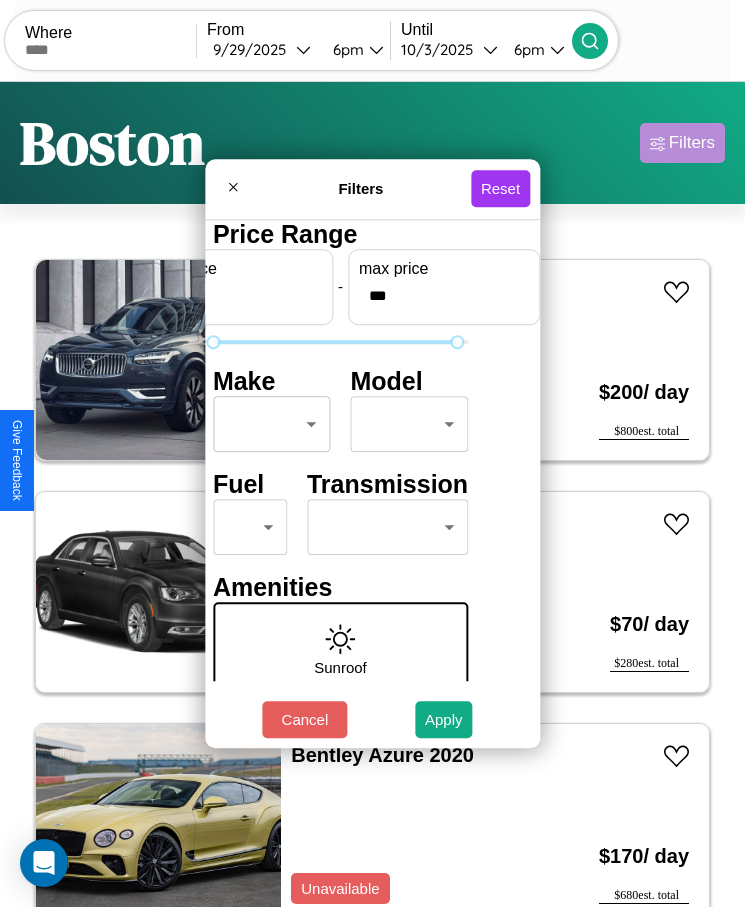 type on "***" 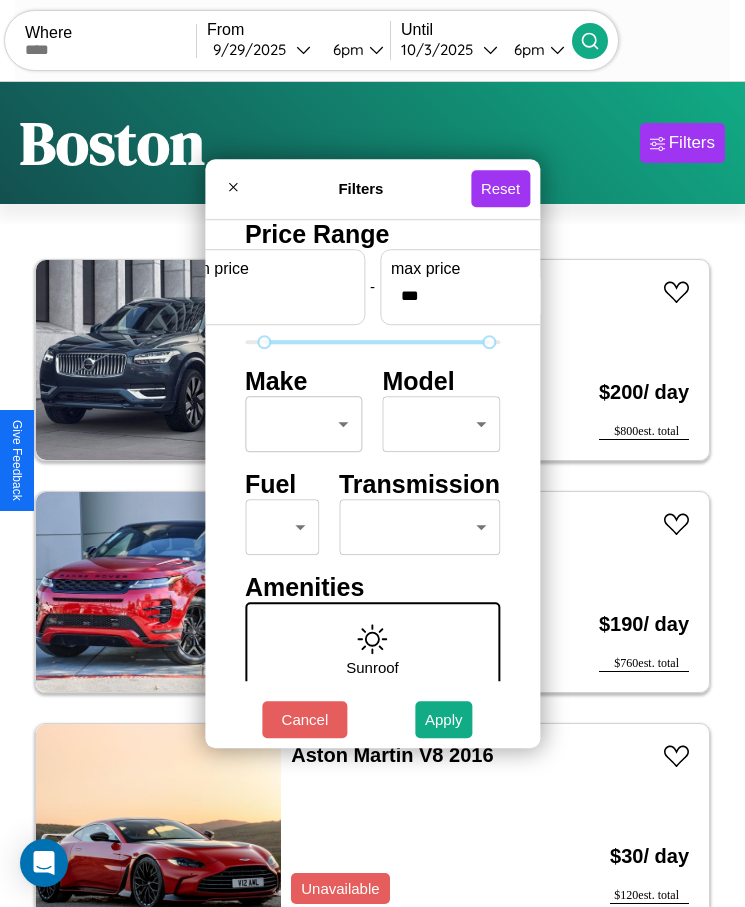 type on "**" 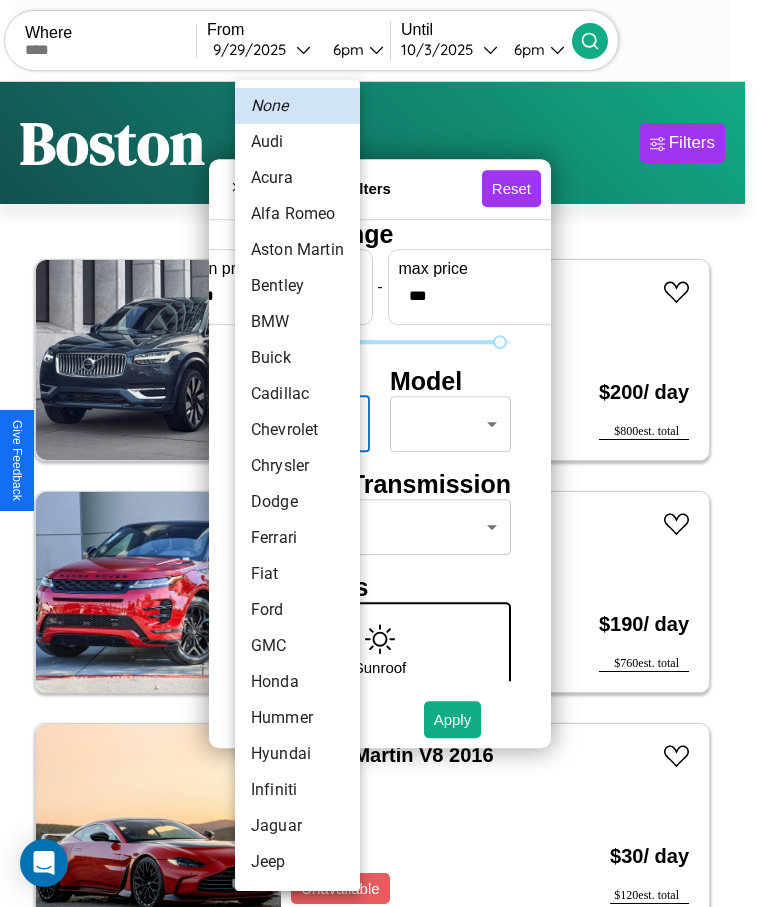 click on "BMW" at bounding box center (297, 322) 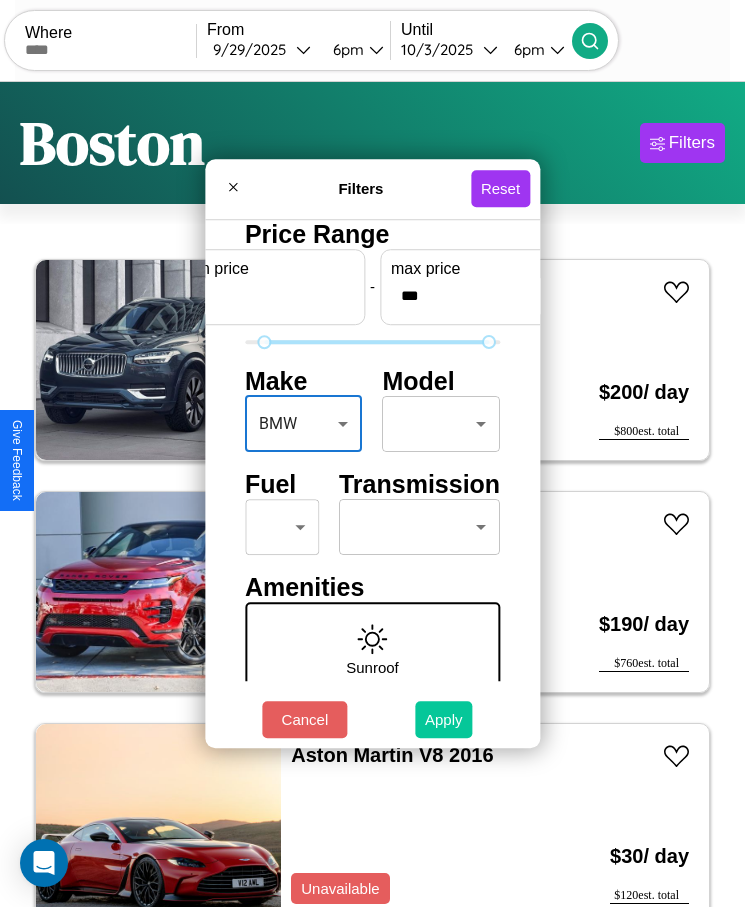 click on "Apply" at bounding box center (444, 719) 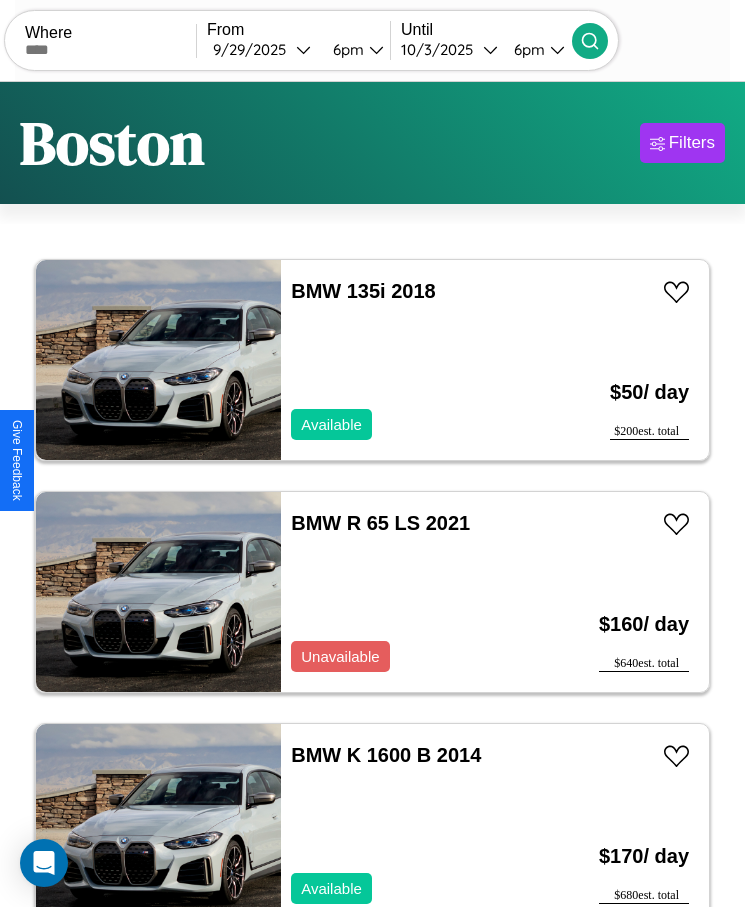 scroll, scrollTop: 50, scrollLeft: 0, axis: vertical 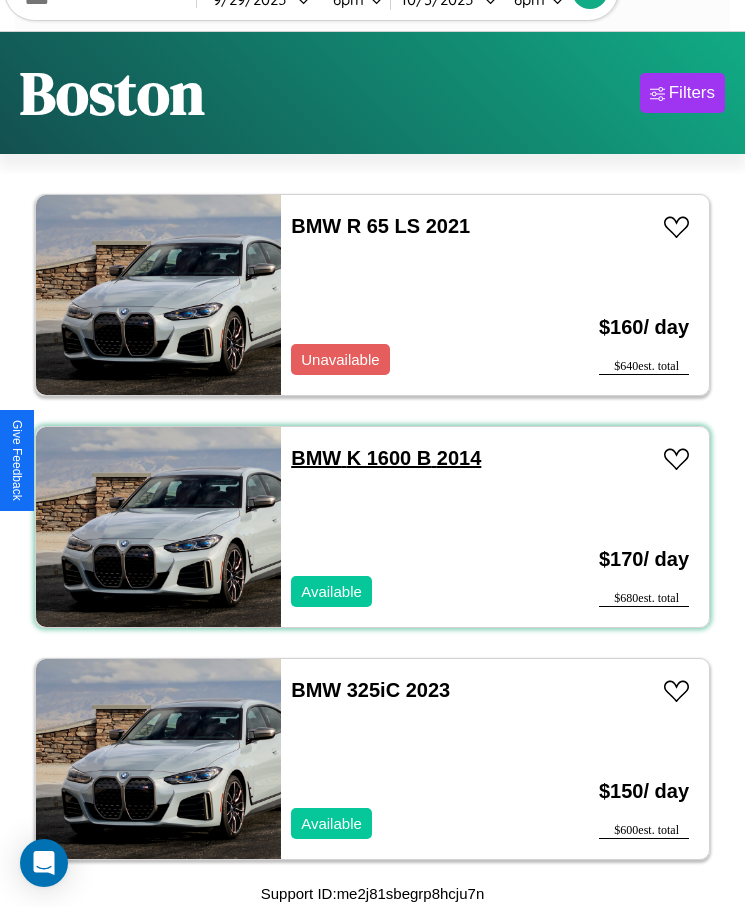 click on "BMW   K 1600 B   2014" at bounding box center [386, 458] 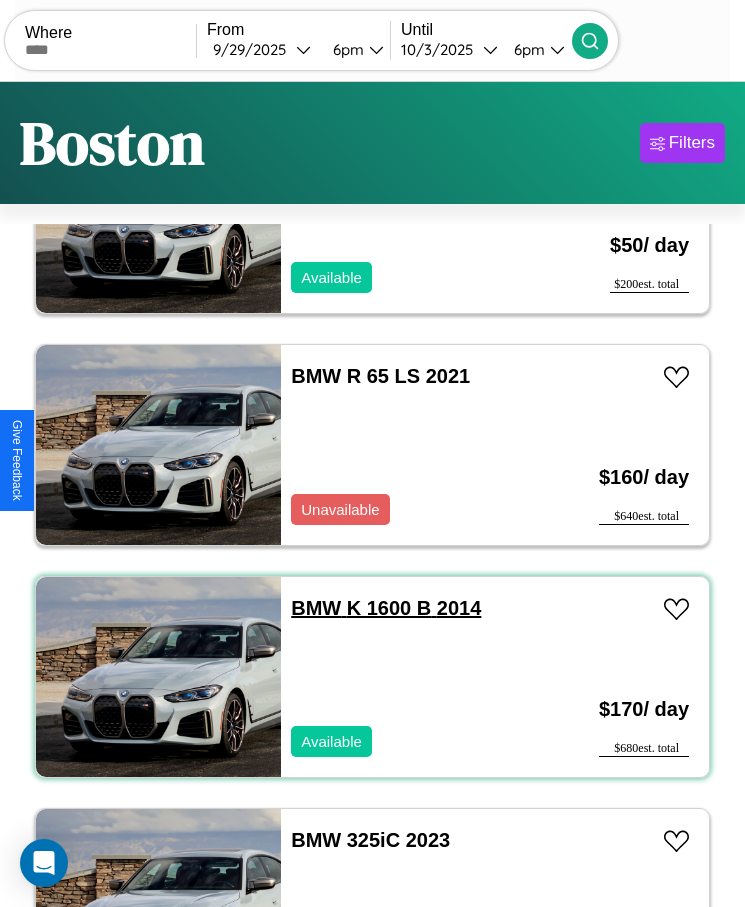 scroll, scrollTop: 0, scrollLeft: 0, axis: both 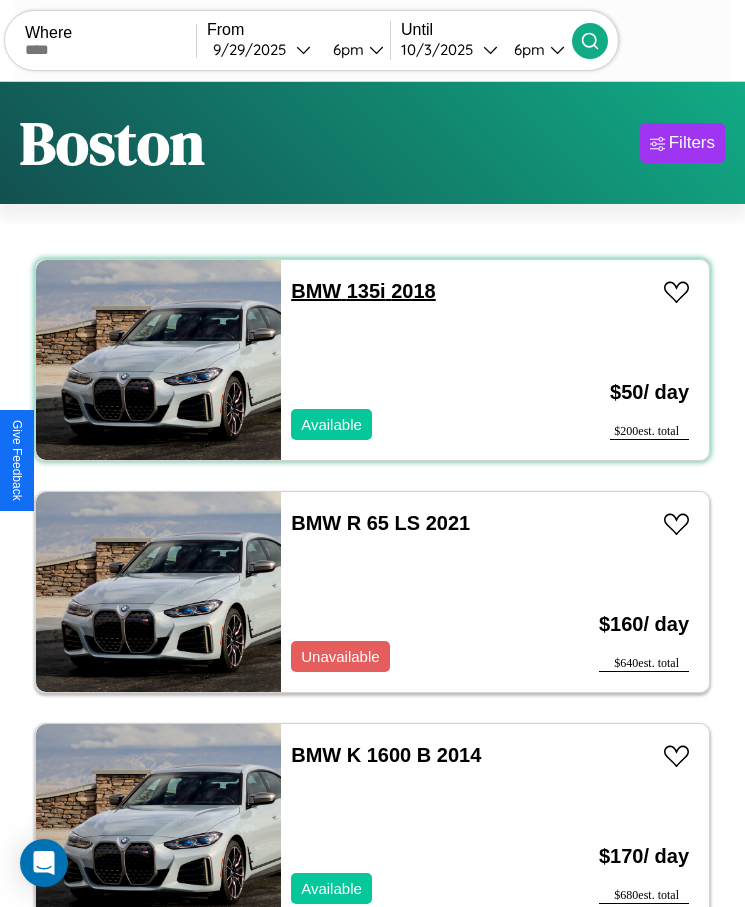 click on "BMW   135i   2018" at bounding box center [363, 291] 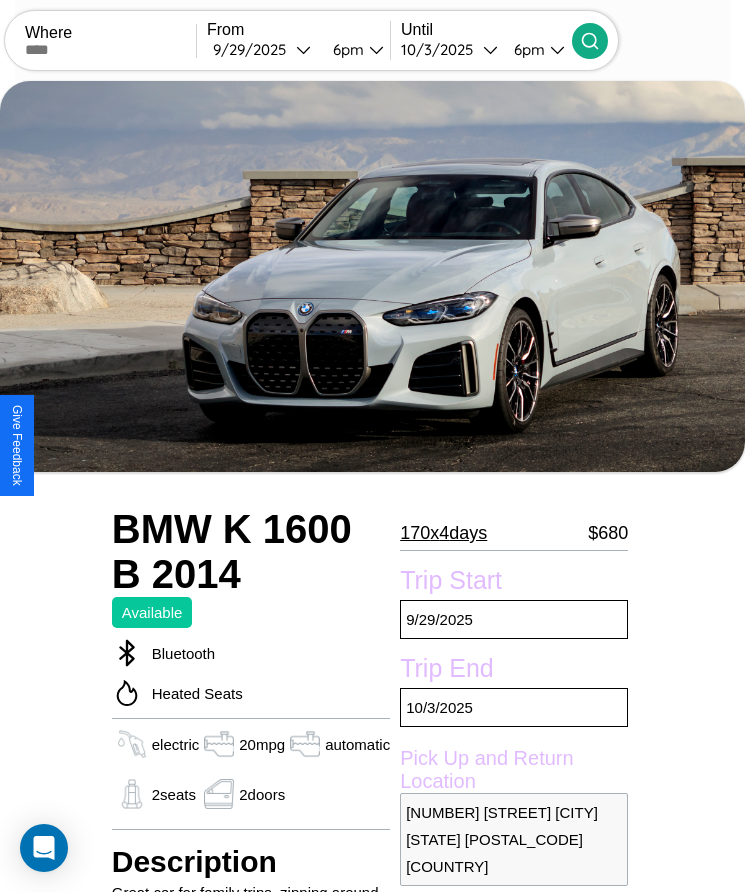 scroll, scrollTop: 87, scrollLeft: 0, axis: vertical 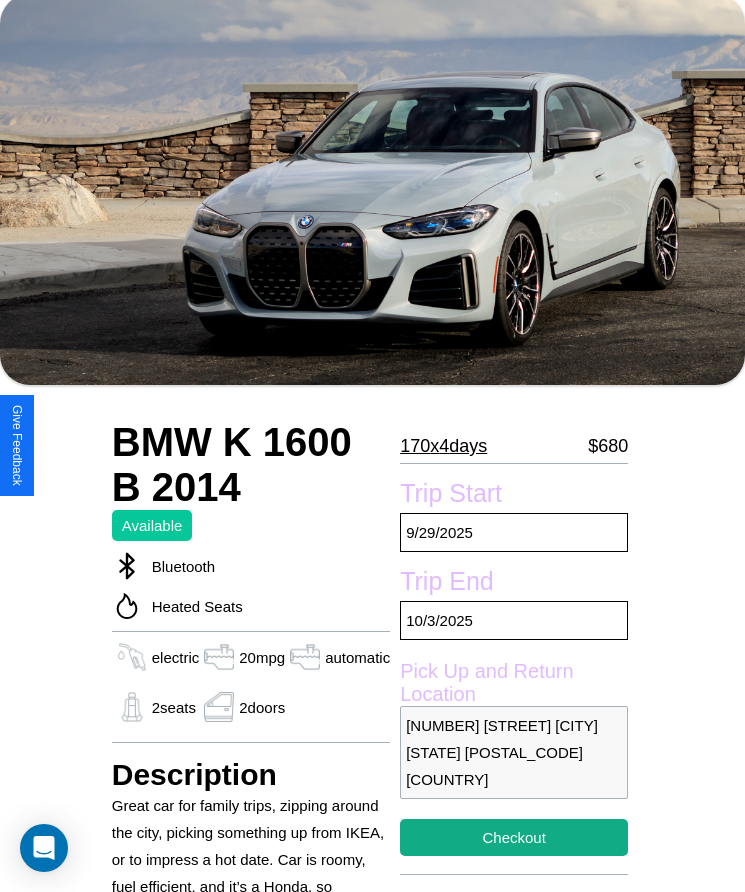 click on "[NUMBER] x [NUMBER] [TIME_PERIOD]" at bounding box center (443, 446) 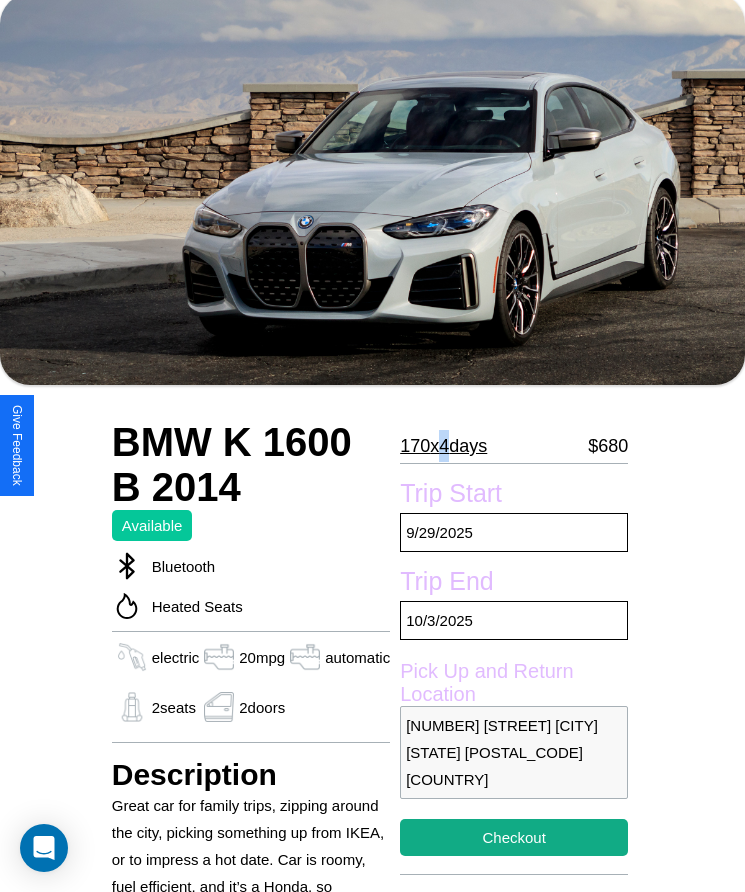 click on "[NUMBER] x [NUMBER] [TIME_PERIOD]" at bounding box center [443, 446] 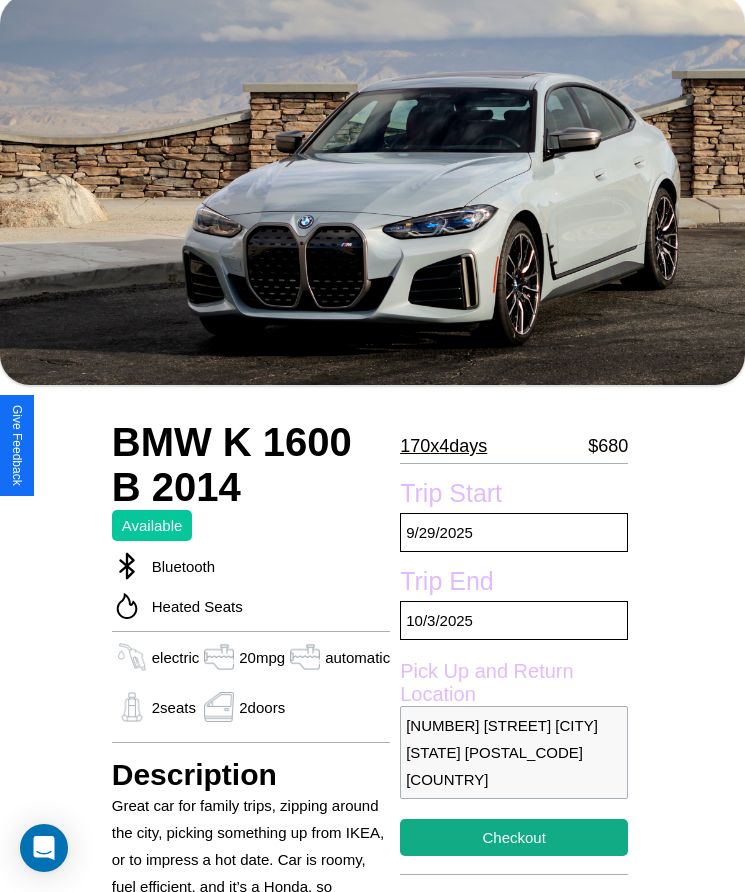 click on "170  x  4  days" at bounding box center [443, 446] 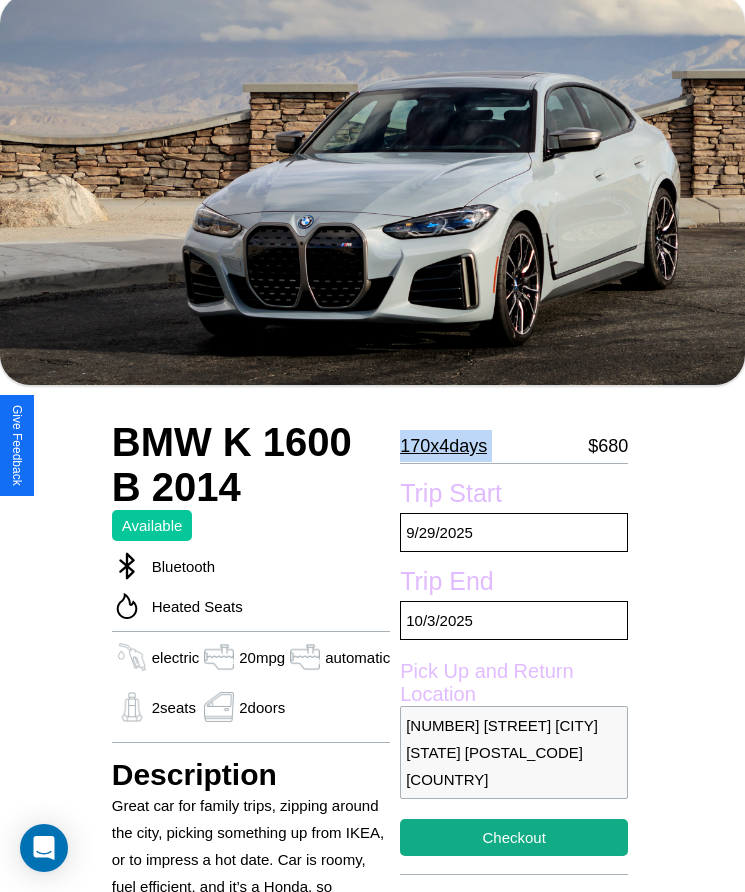 click on "170  x  4  days" at bounding box center [443, 446] 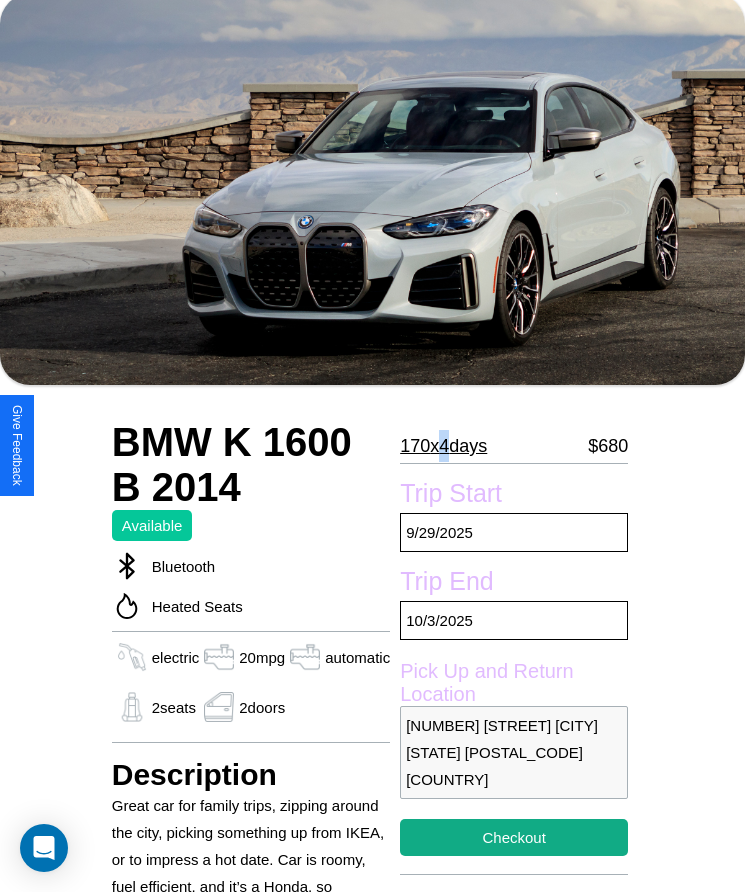 click on "170  x  4  days" at bounding box center [443, 446] 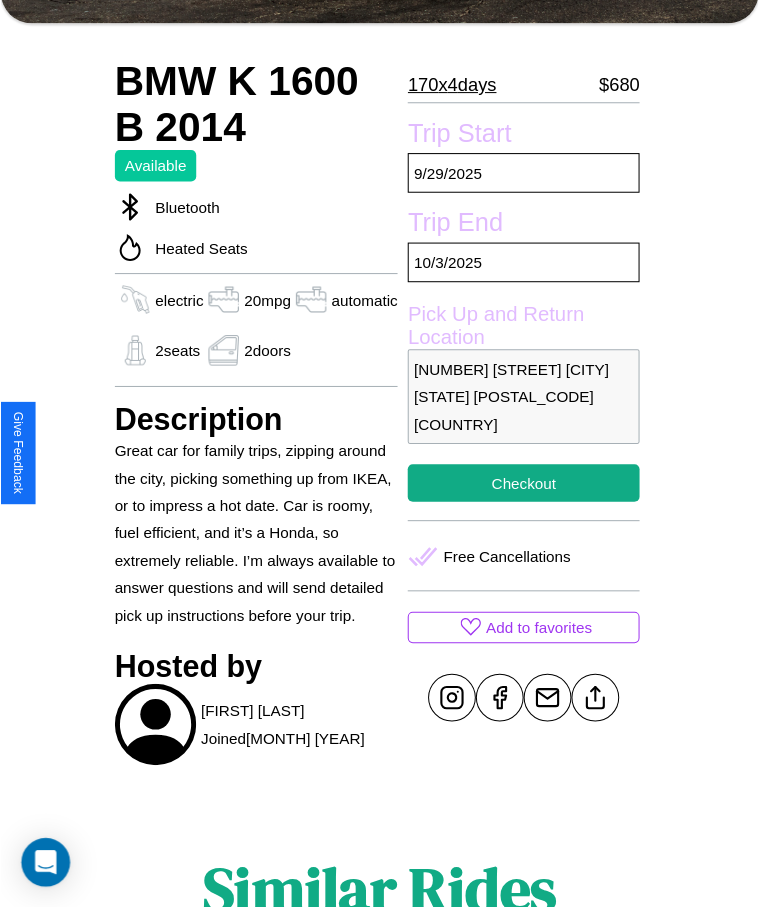 scroll, scrollTop: 620, scrollLeft: 0, axis: vertical 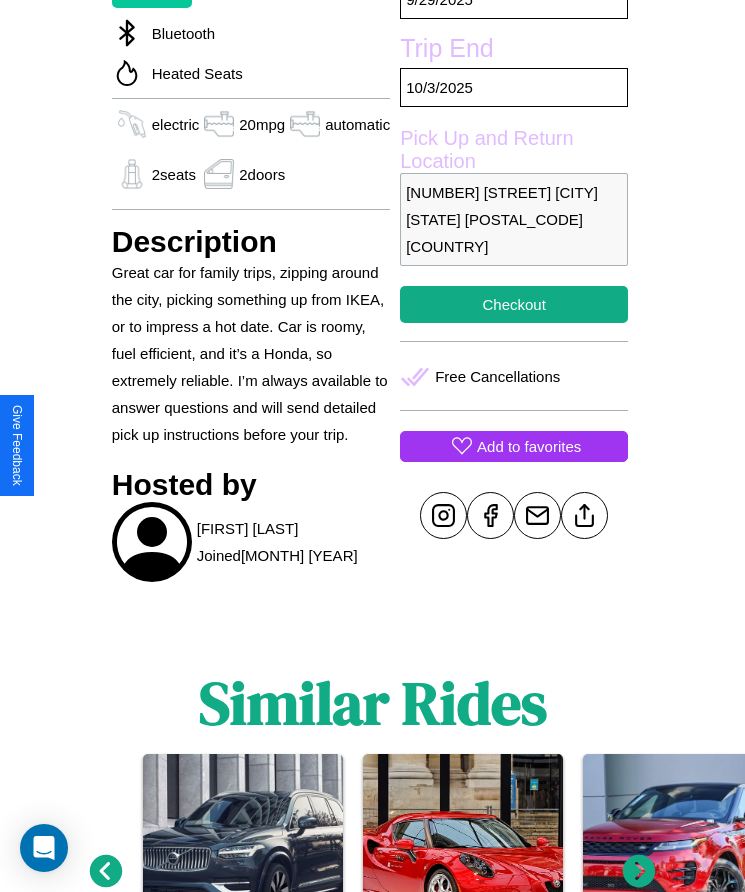 click on "Add to favorites" at bounding box center (529, 446) 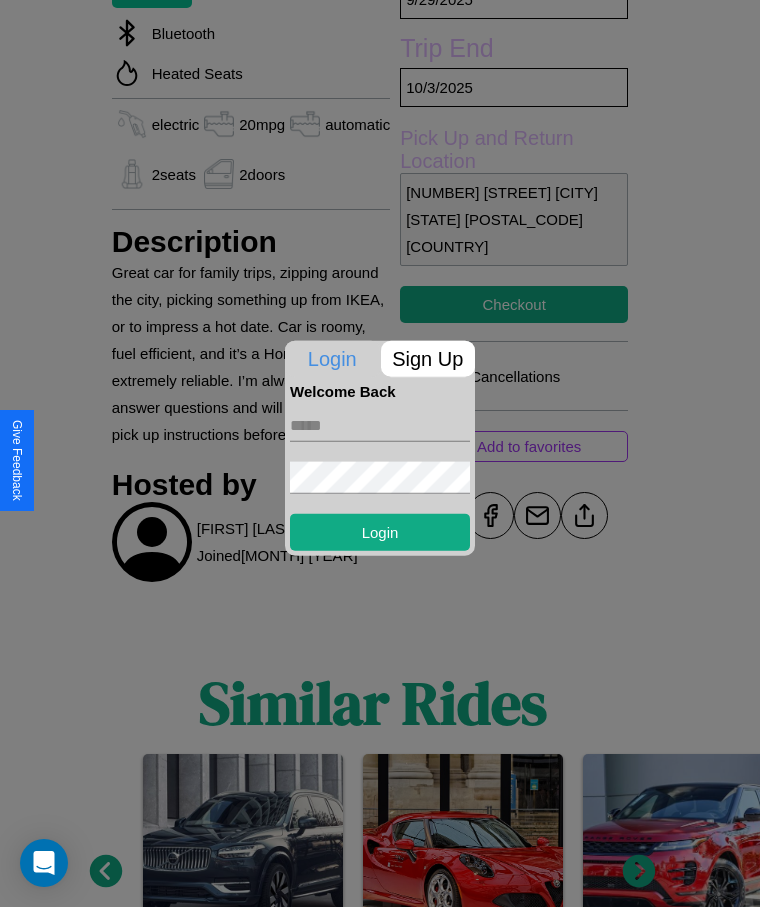 click on "Sign Up" at bounding box center (428, 358) 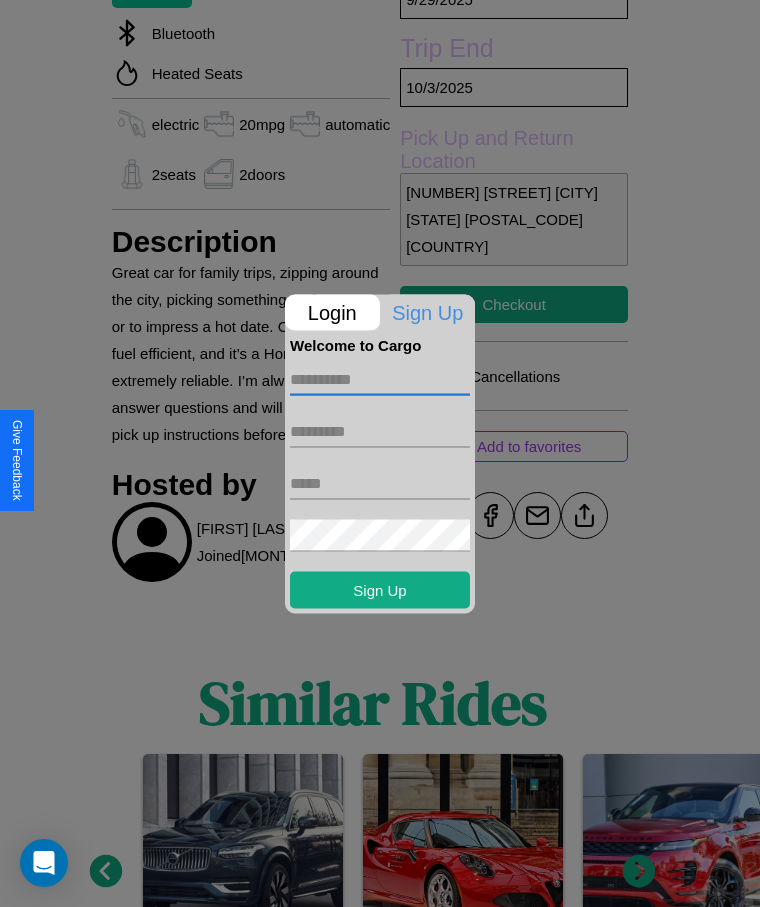 click at bounding box center (380, 379) 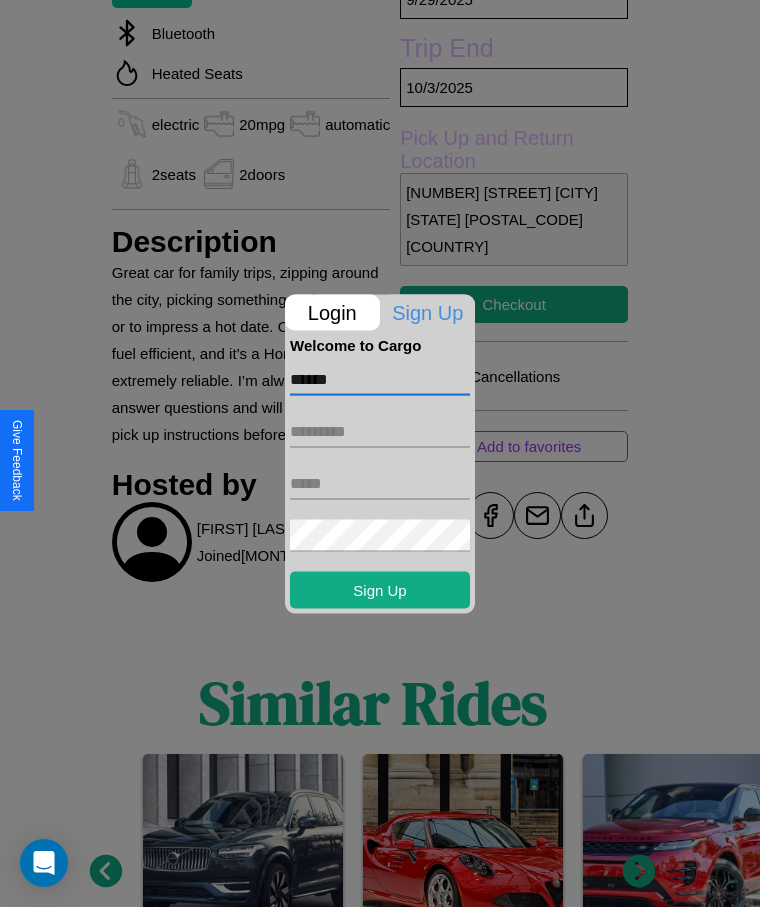 type on "******" 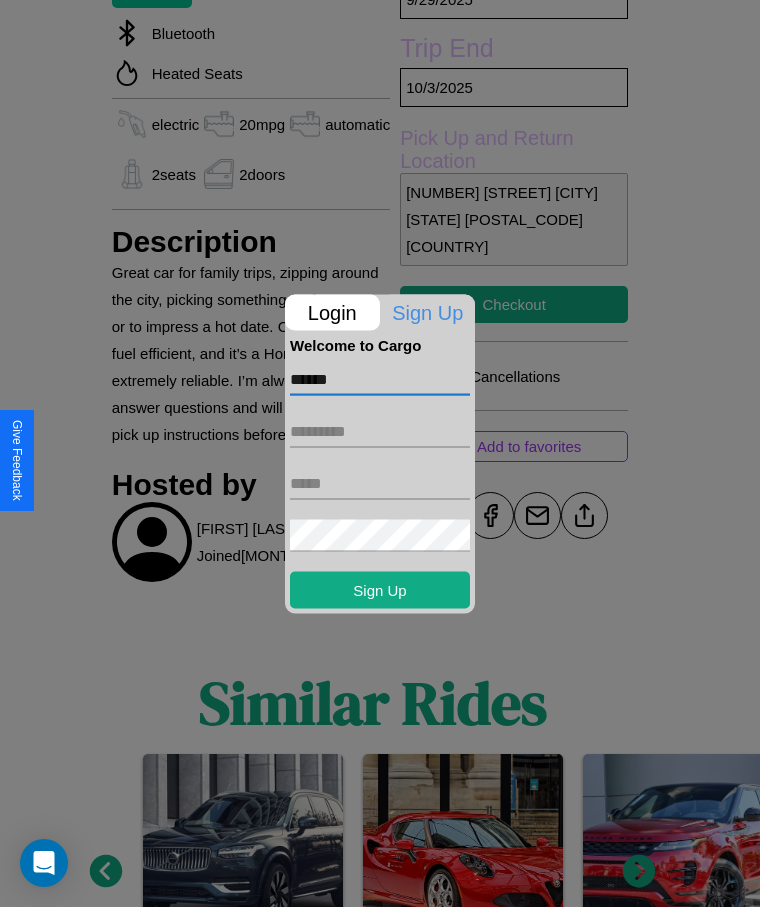 click at bounding box center [380, 431] 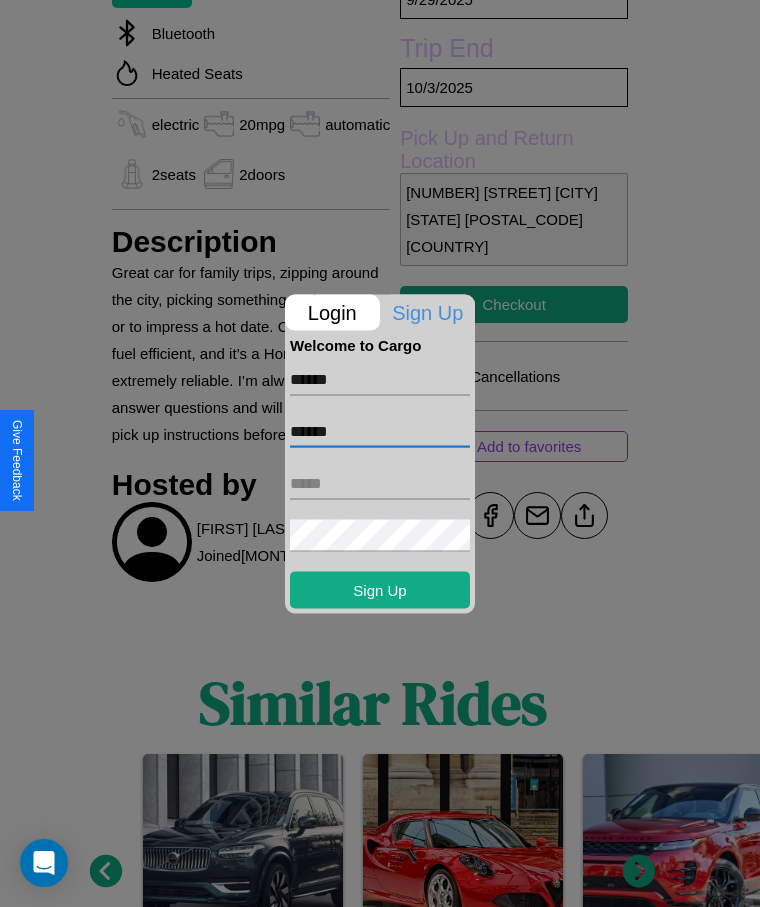 type on "******" 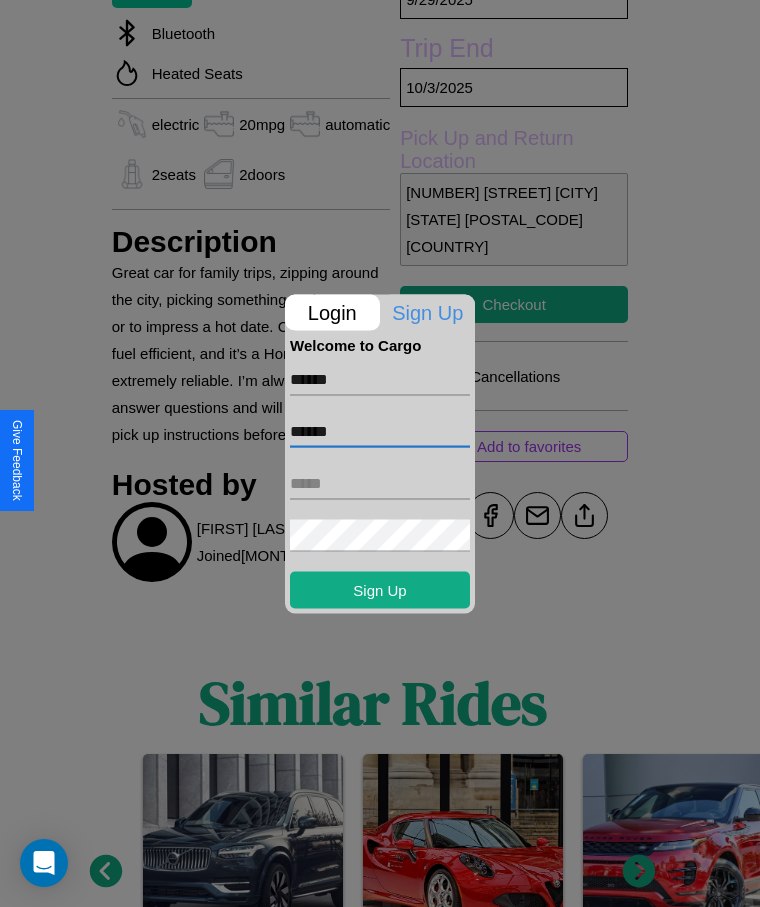 click at bounding box center [380, 483] 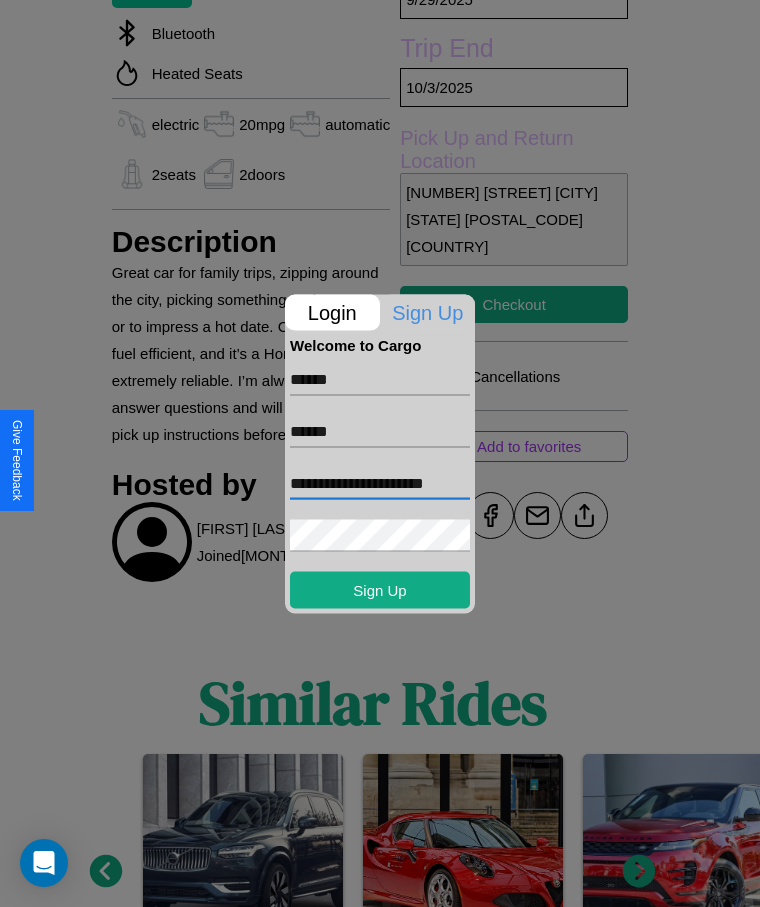 scroll, scrollTop: 0, scrollLeft: 10, axis: horizontal 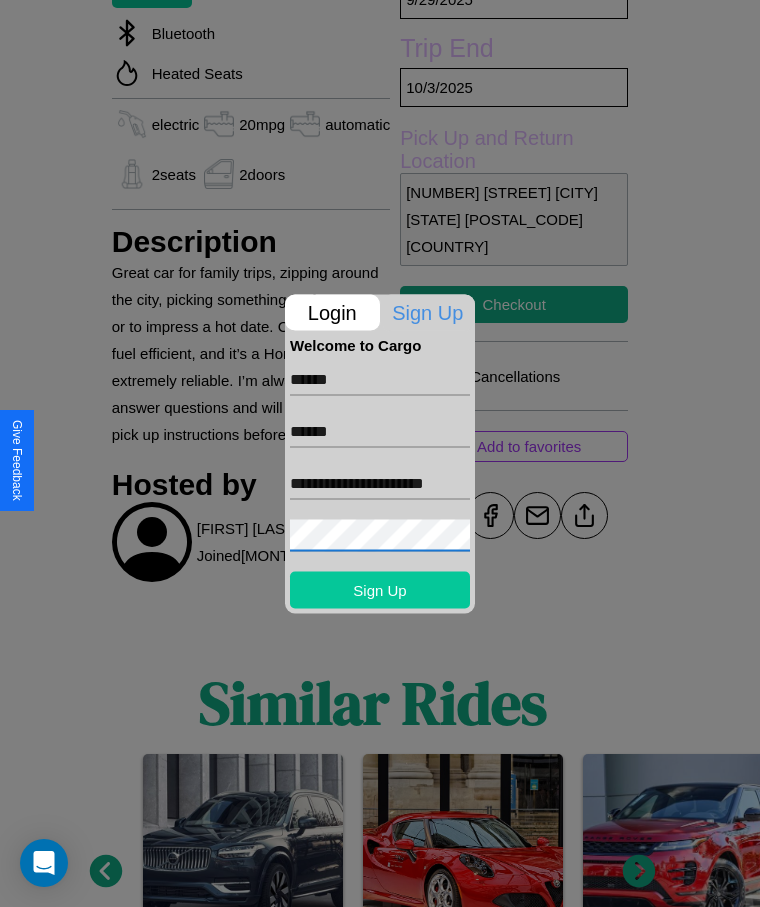 click on "Sign Up" at bounding box center (380, 589) 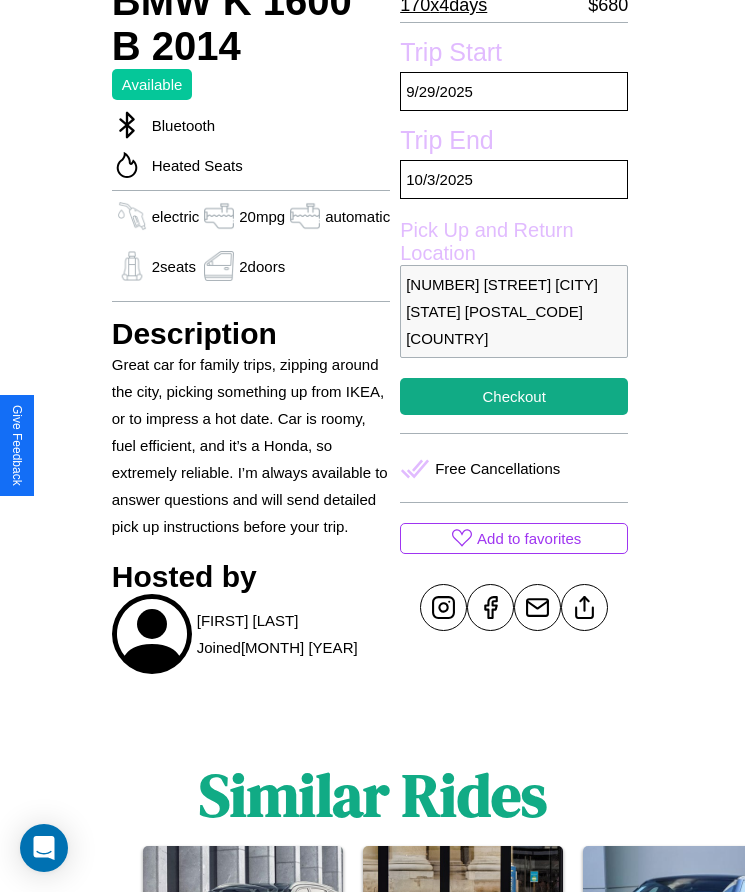 scroll, scrollTop: 478, scrollLeft: 0, axis: vertical 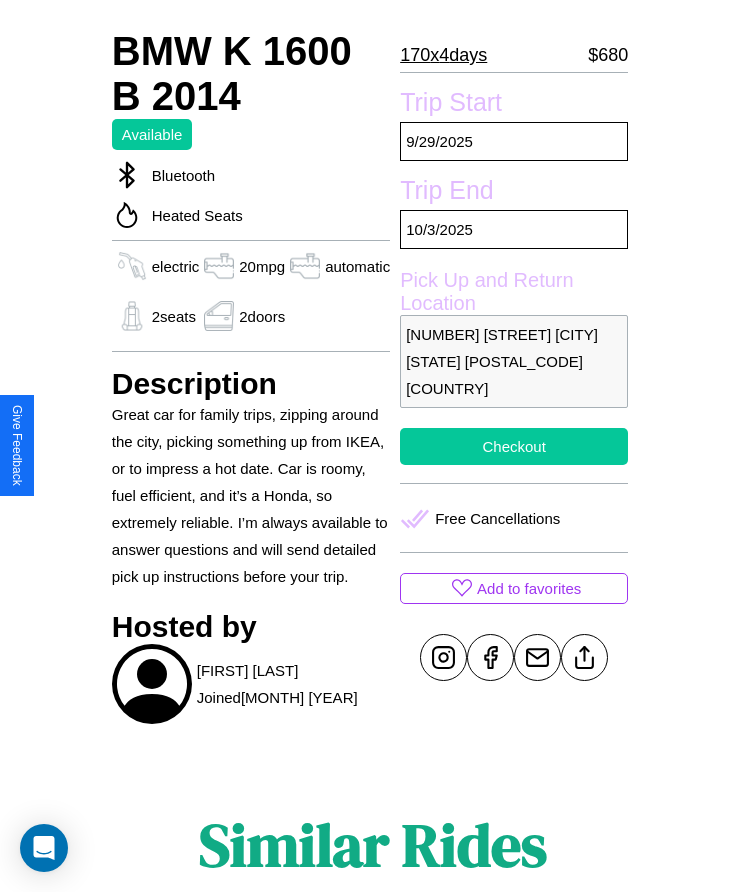 click on "Checkout" at bounding box center [514, 446] 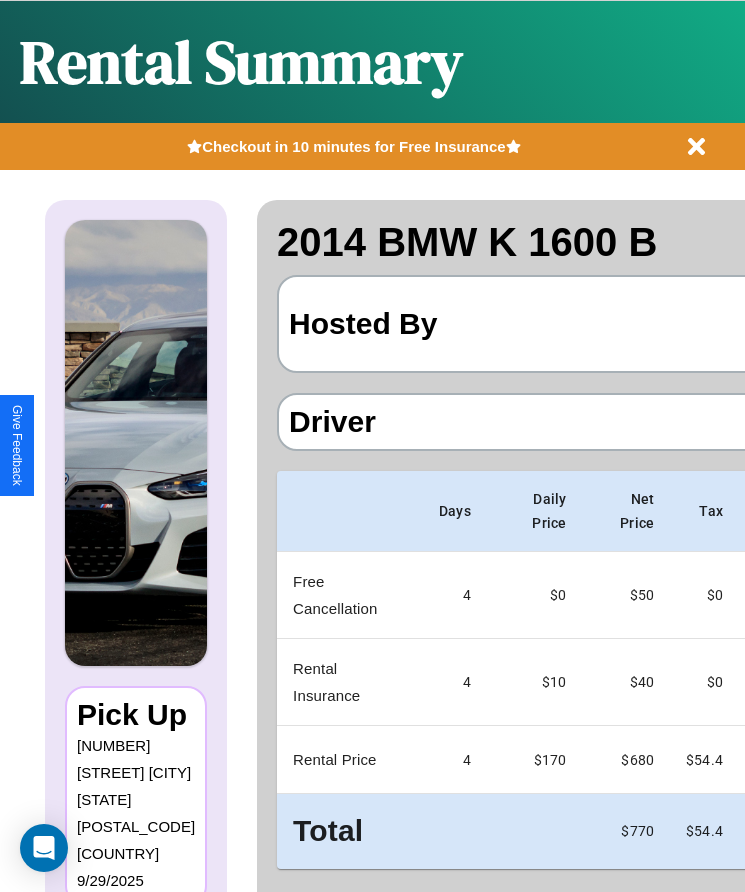scroll, scrollTop: 0, scrollLeft: 148, axis: horizontal 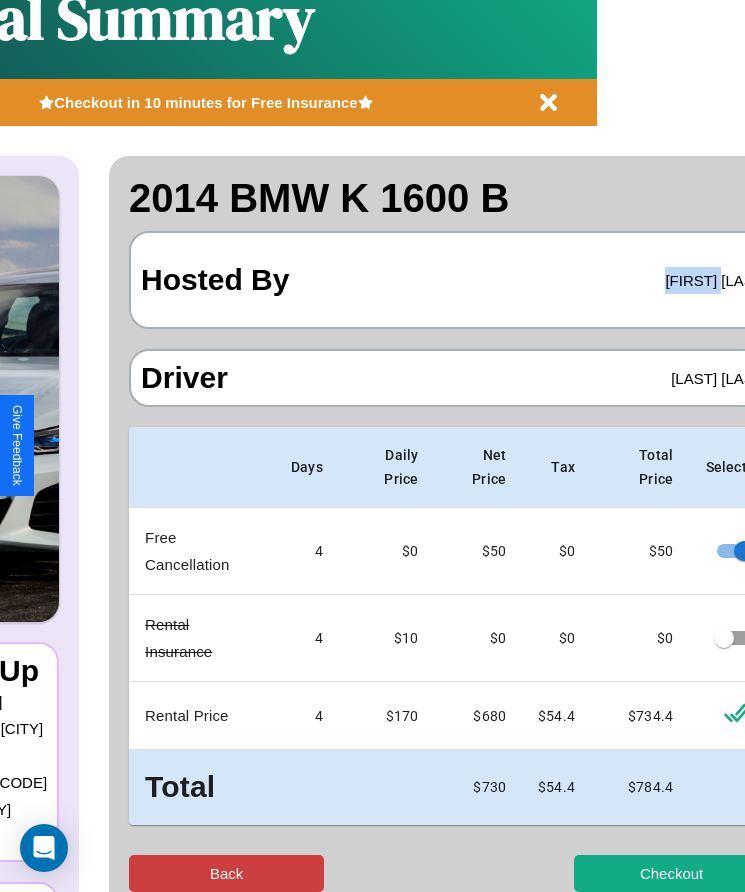 click on "Back" at bounding box center [226, 873] 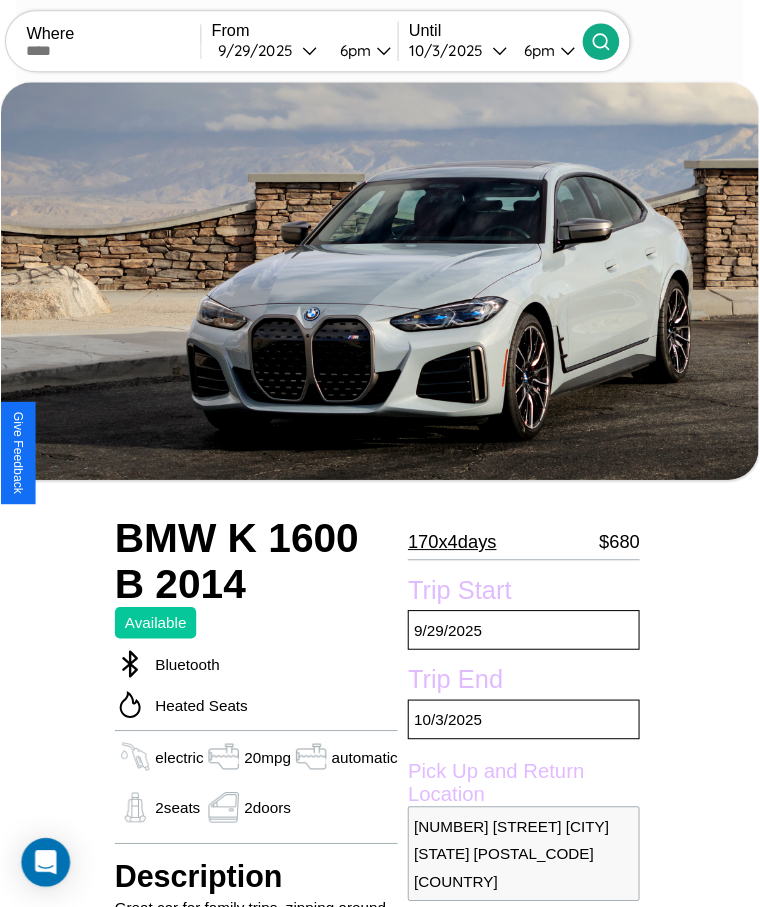 scroll, scrollTop: 173, scrollLeft: 0, axis: vertical 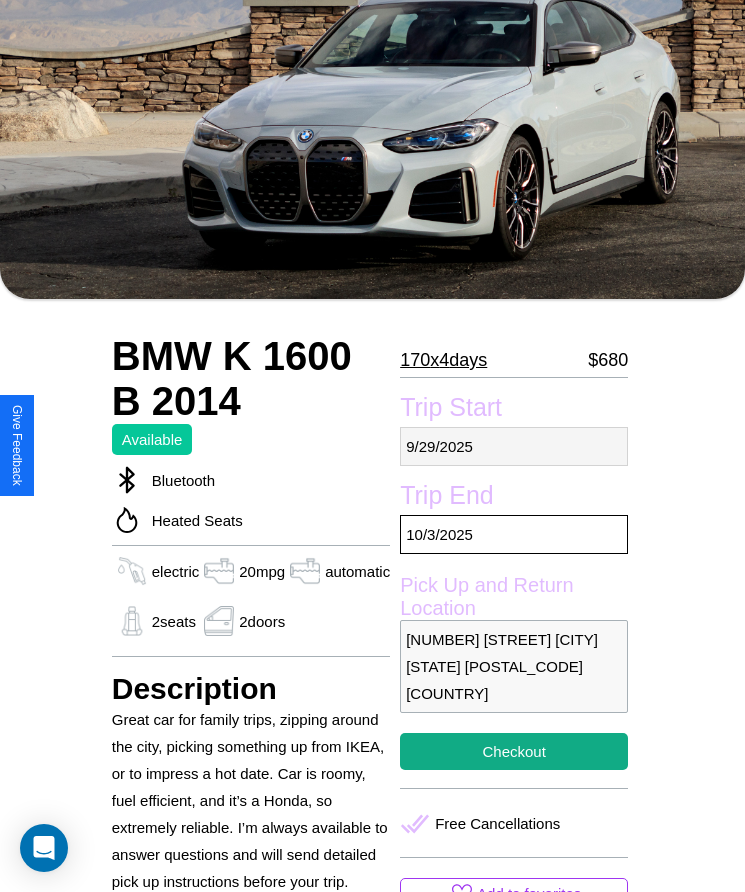 click on "[DATE]" at bounding box center (514, 446) 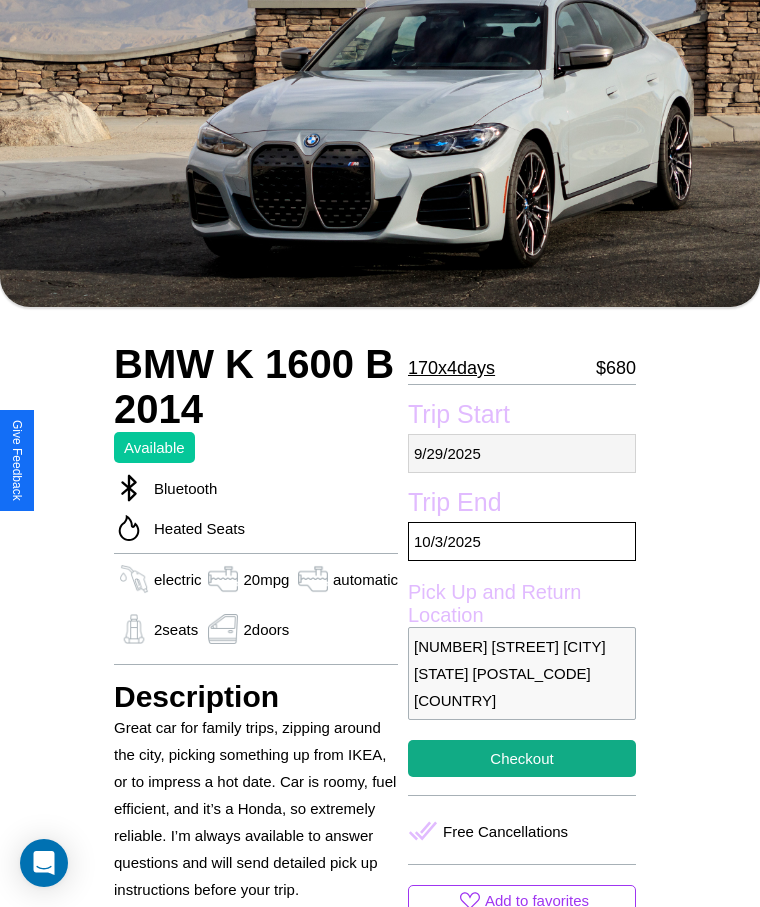 select on "*" 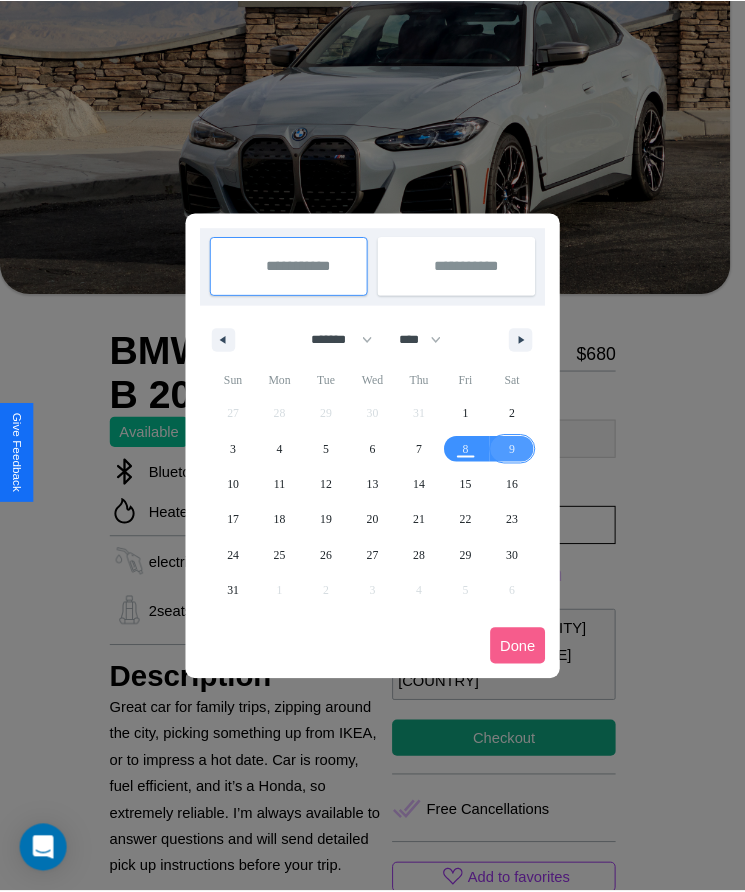 scroll, scrollTop: 0, scrollLeft: 0, axis: both 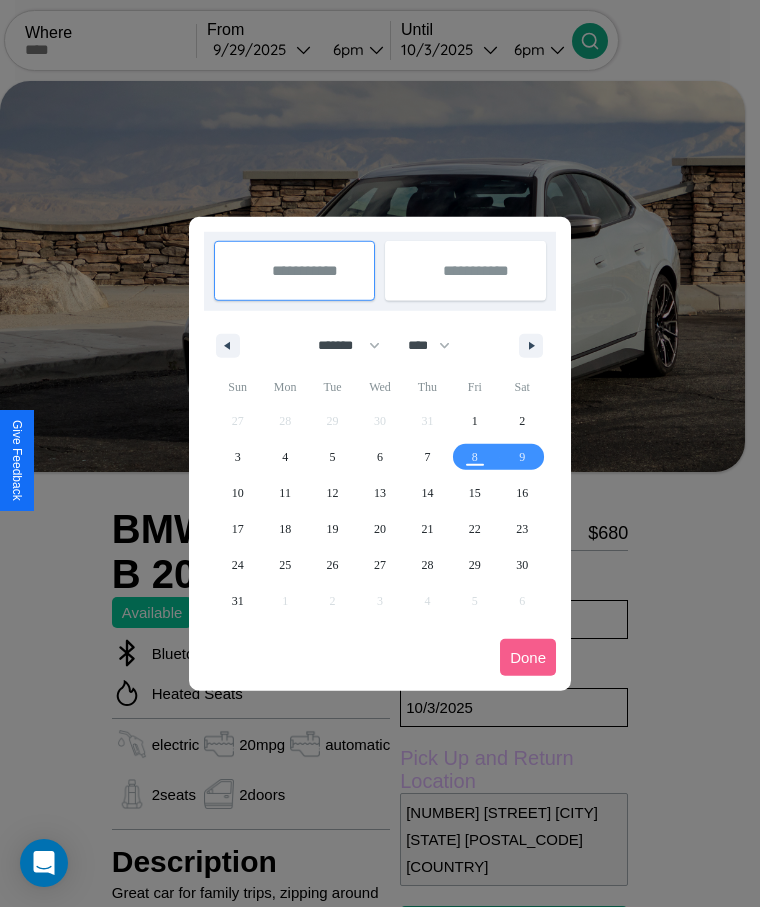 click at bounding box center [380, 453] 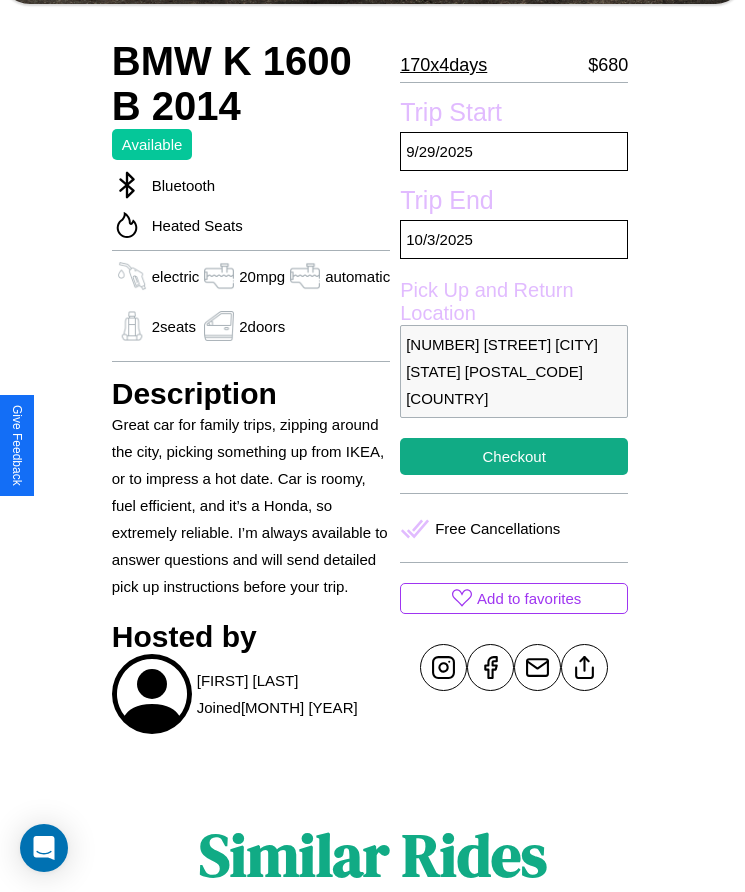 scroll, scrollTop: 478, scrollLeft: 0, axis: vertical 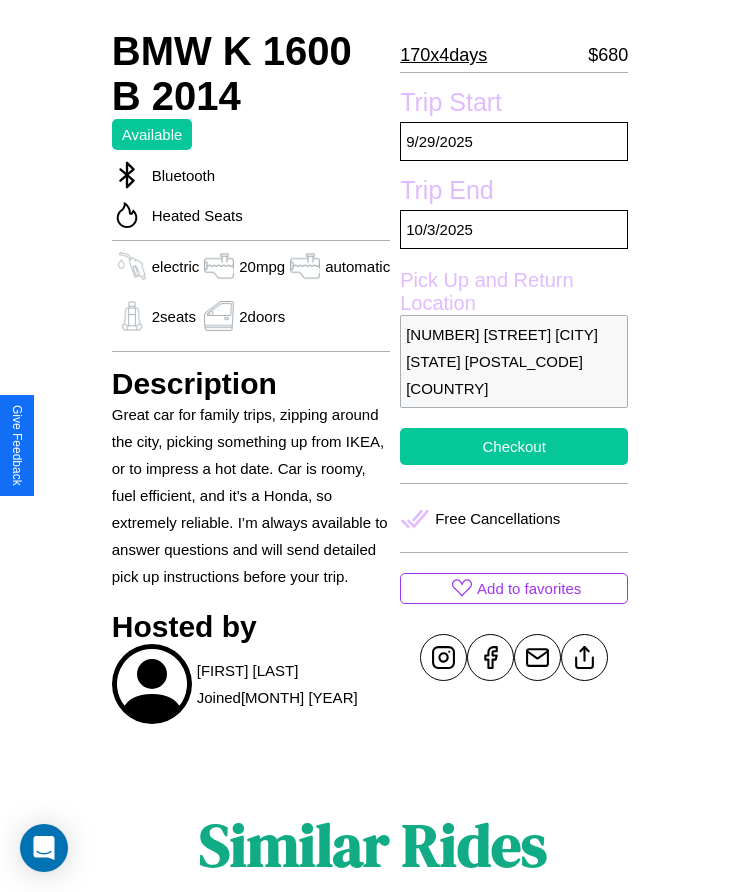 click on "Checkout" at bounding box center [514, 446] 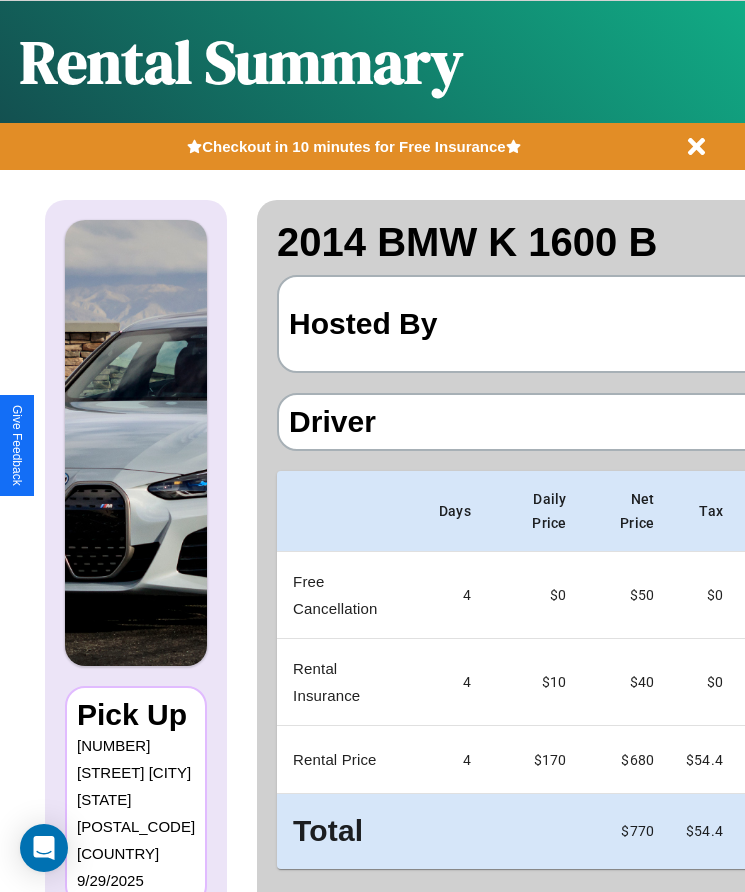 scroll, scrollTop: 0, scrollLeft: 148, axis: horizontal 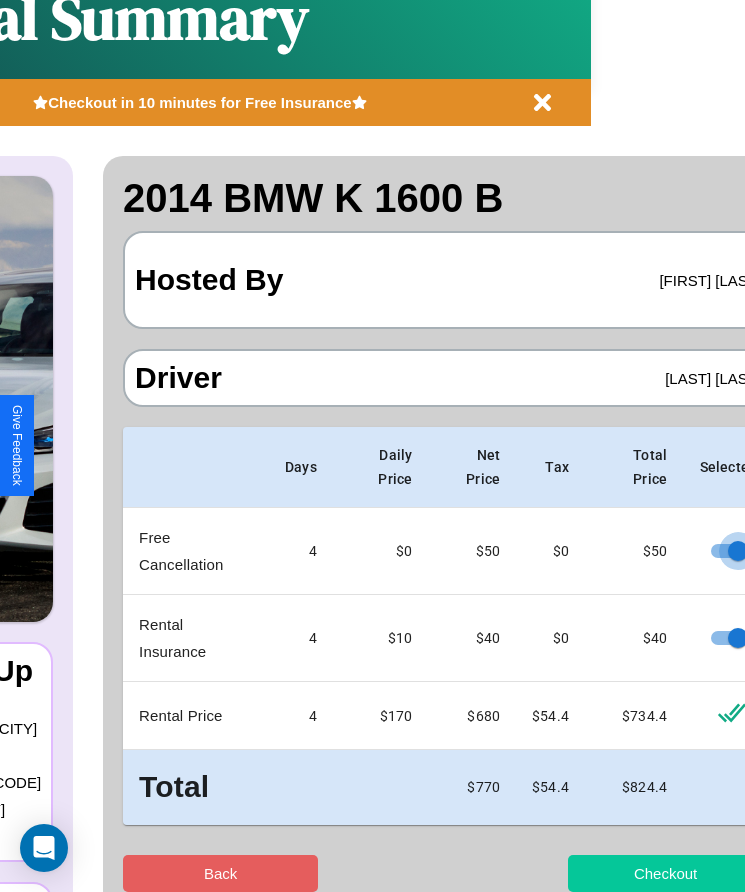 click on "Checkout" at bounding box center (665, 873) 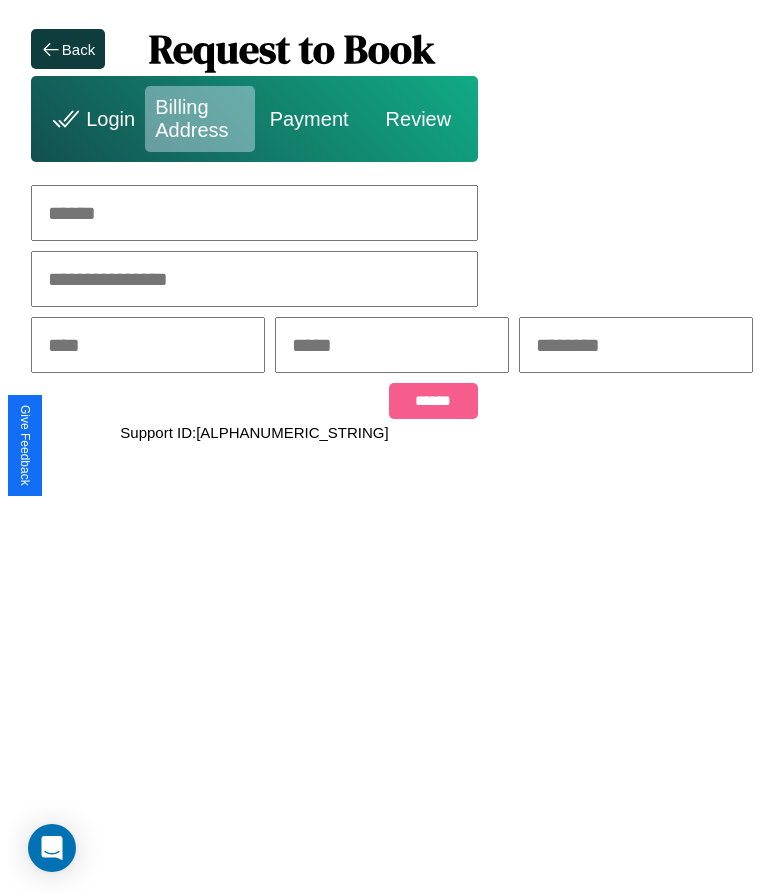 scroll, scrollTop: 0, scrollLeft: 0, axis: both 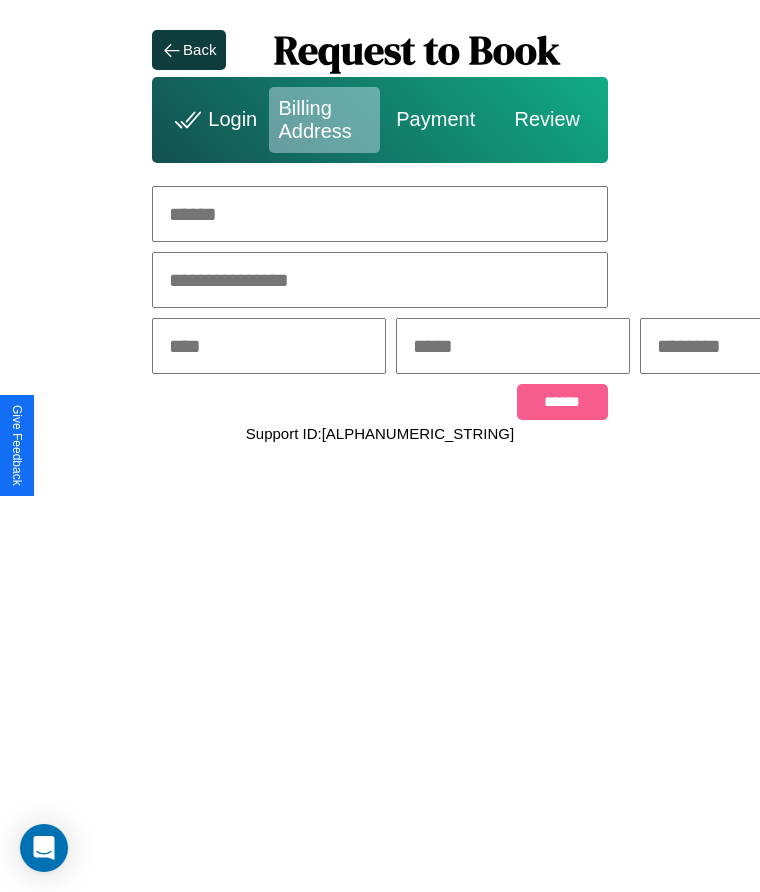 click at bounding box center (380, 214) 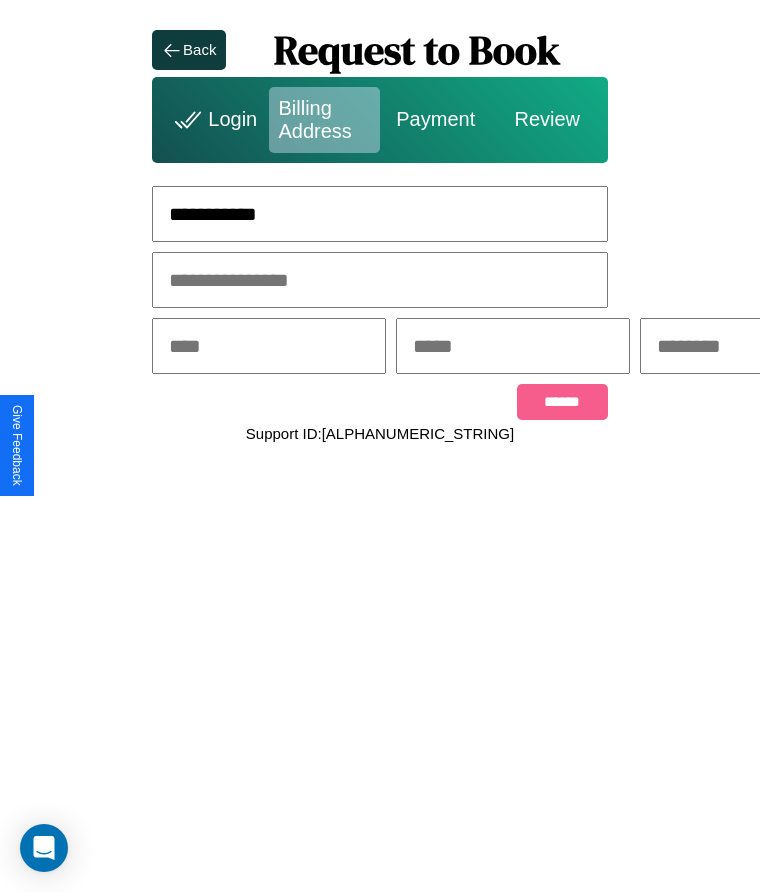 type on "**********" 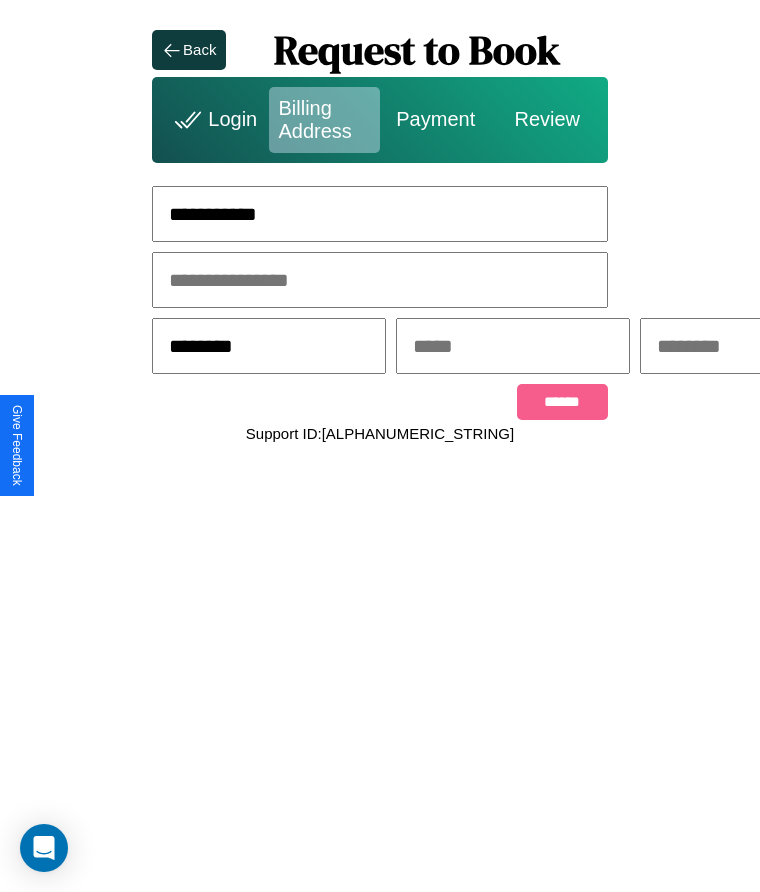 type on "********" 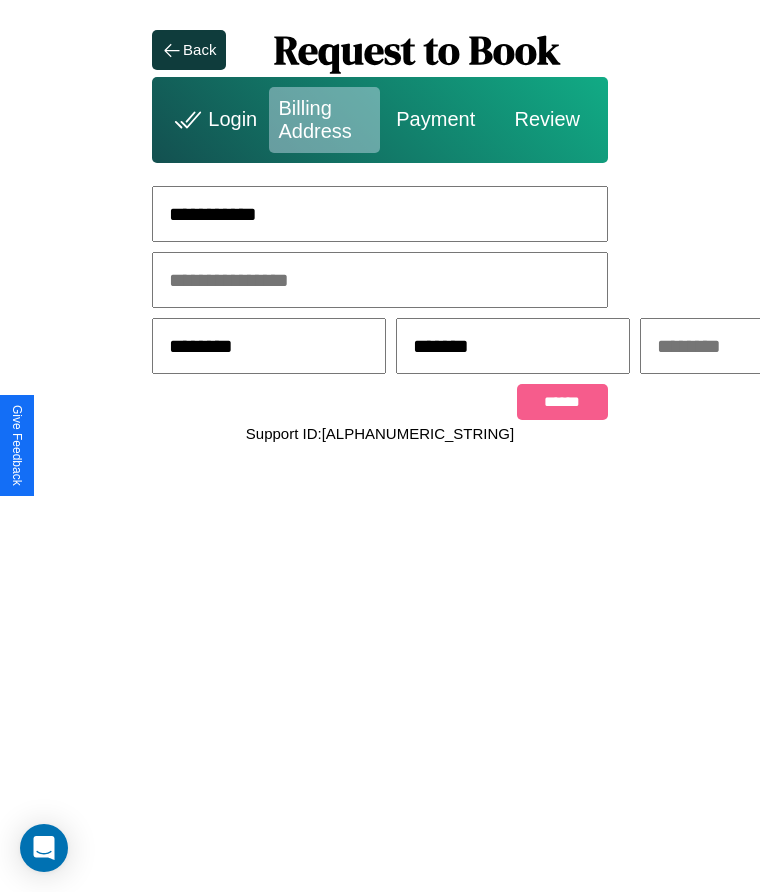 scroll, scrollTop: 0, scrollLeft: 309, axis: horizontal 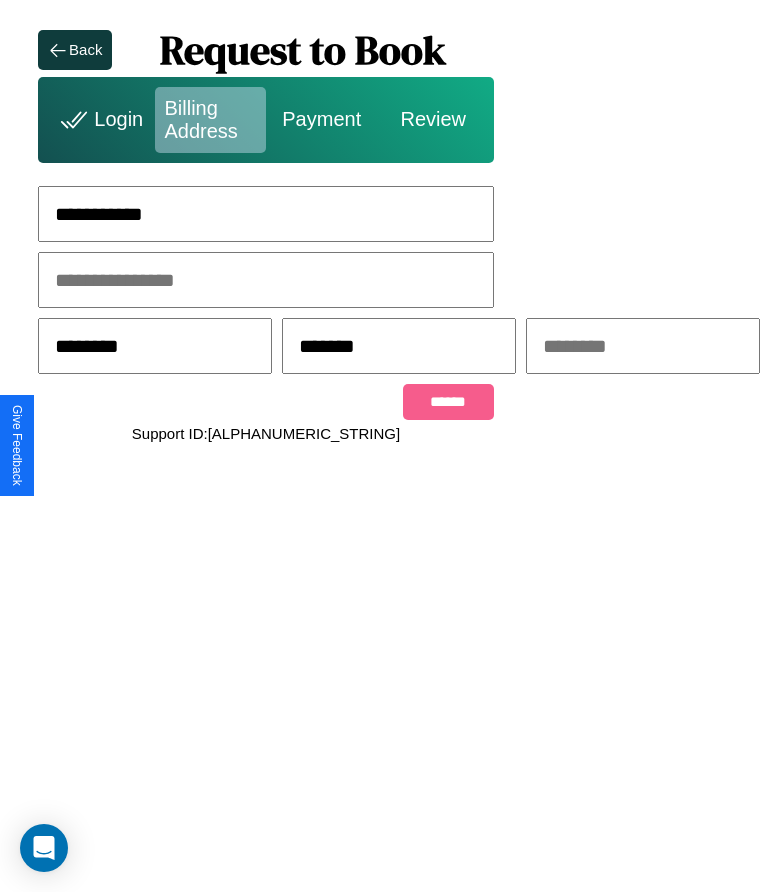 type on "*******" 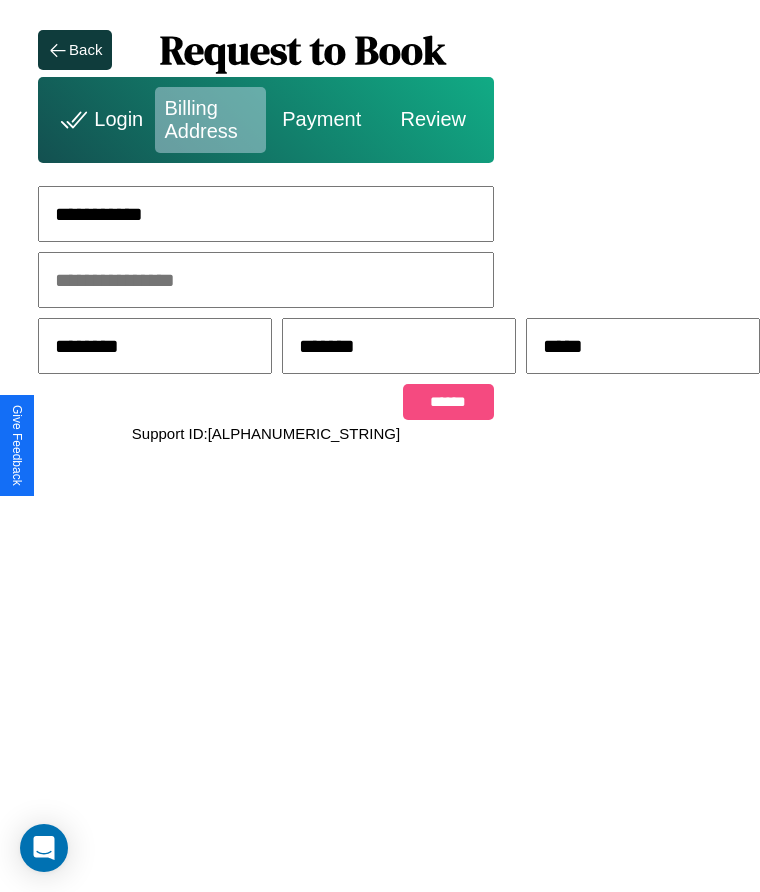 type on "*****" 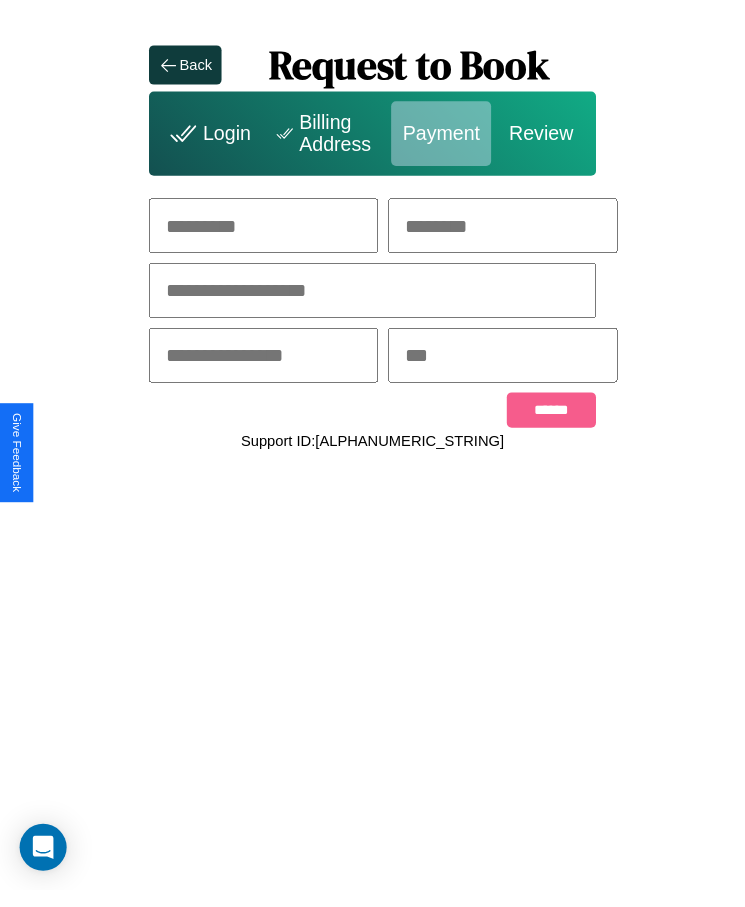 scroll, scrollTop: 0, scrollLeft: 0, axis: both 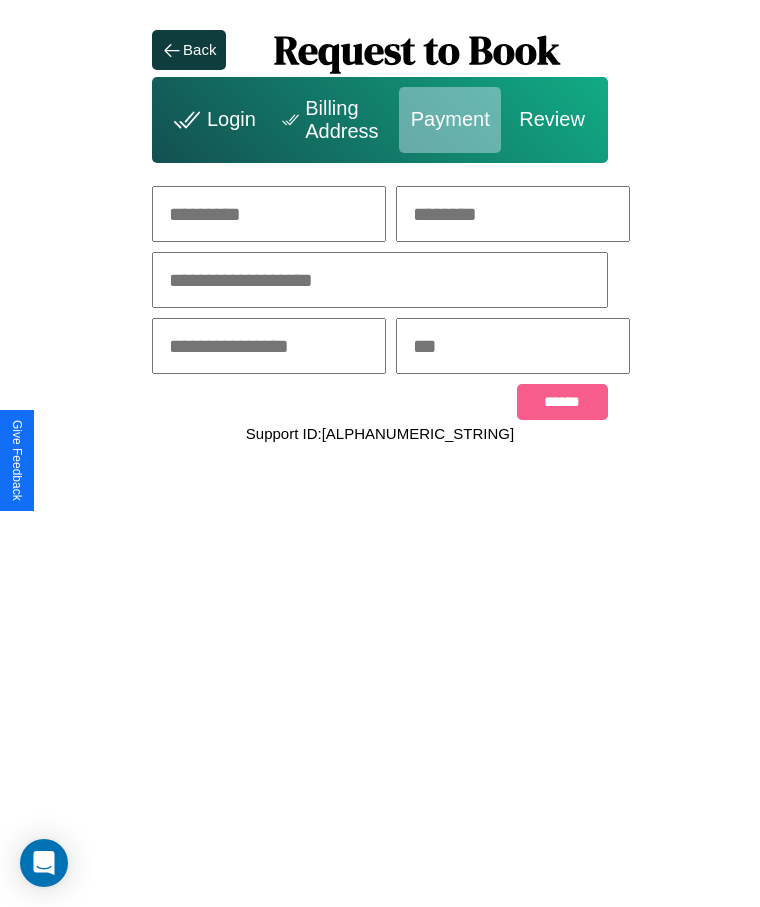 click at bounding box center (269, 214) 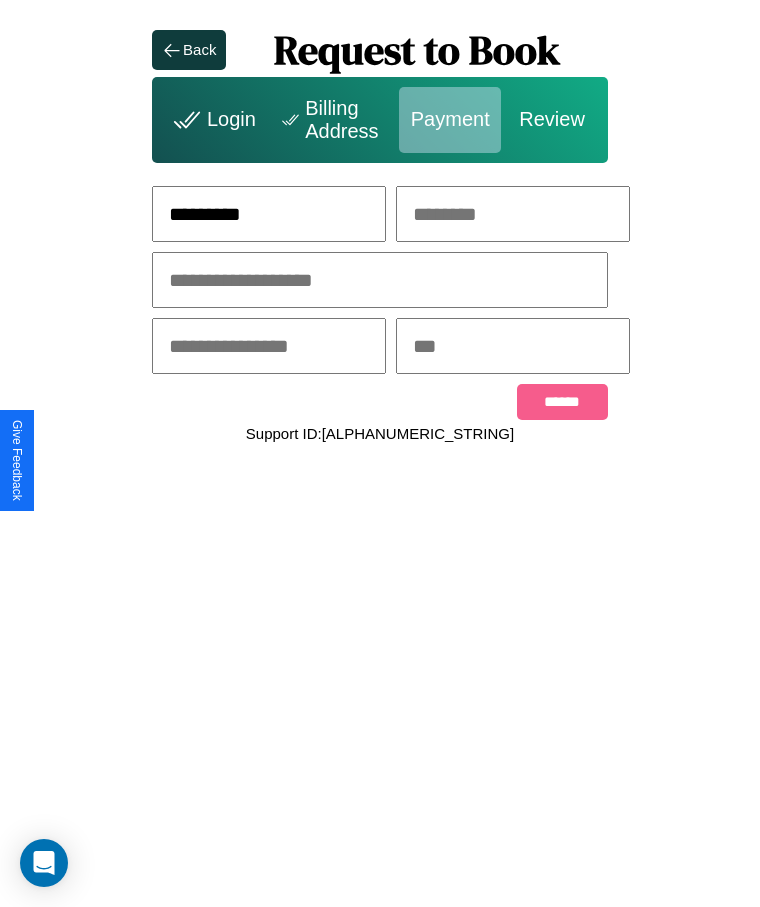 type on "*********" 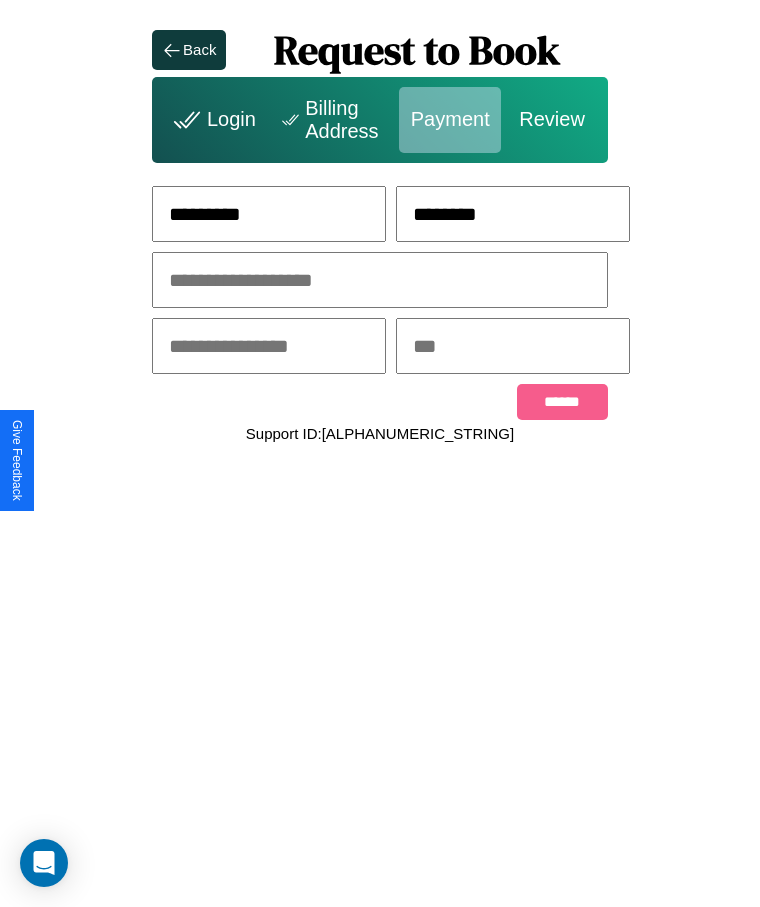 type on "********" 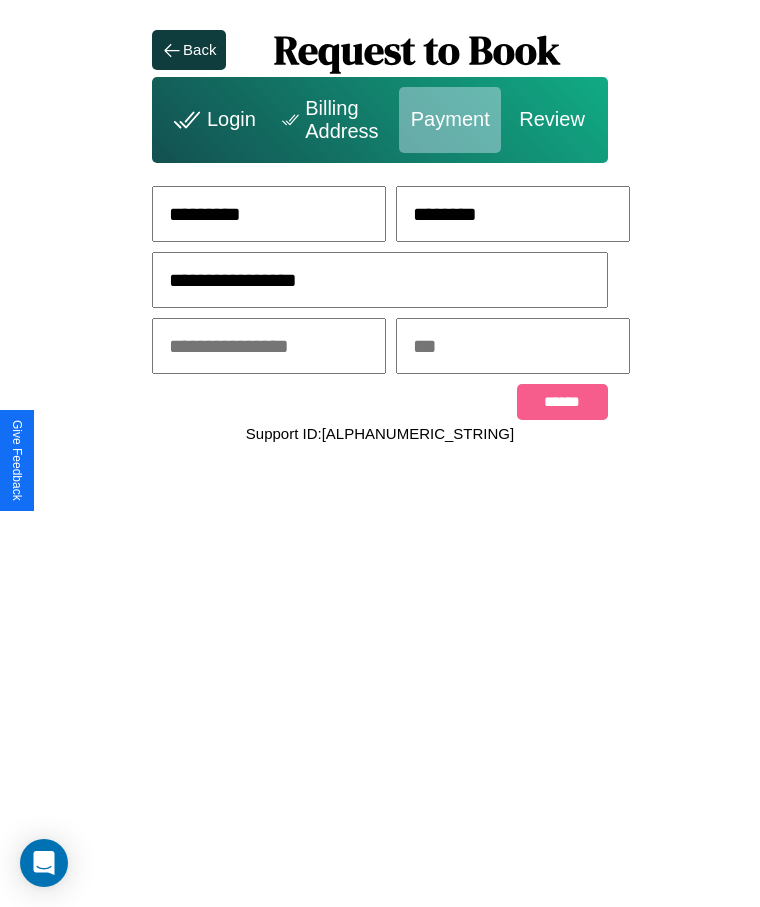 type on "**********" 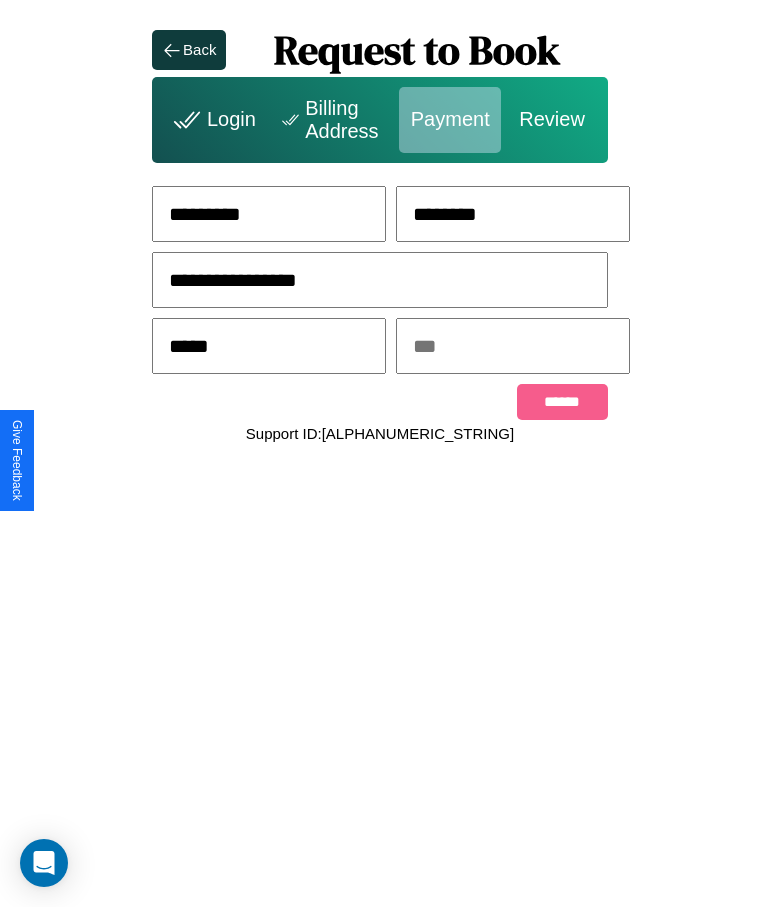 type on "*****" 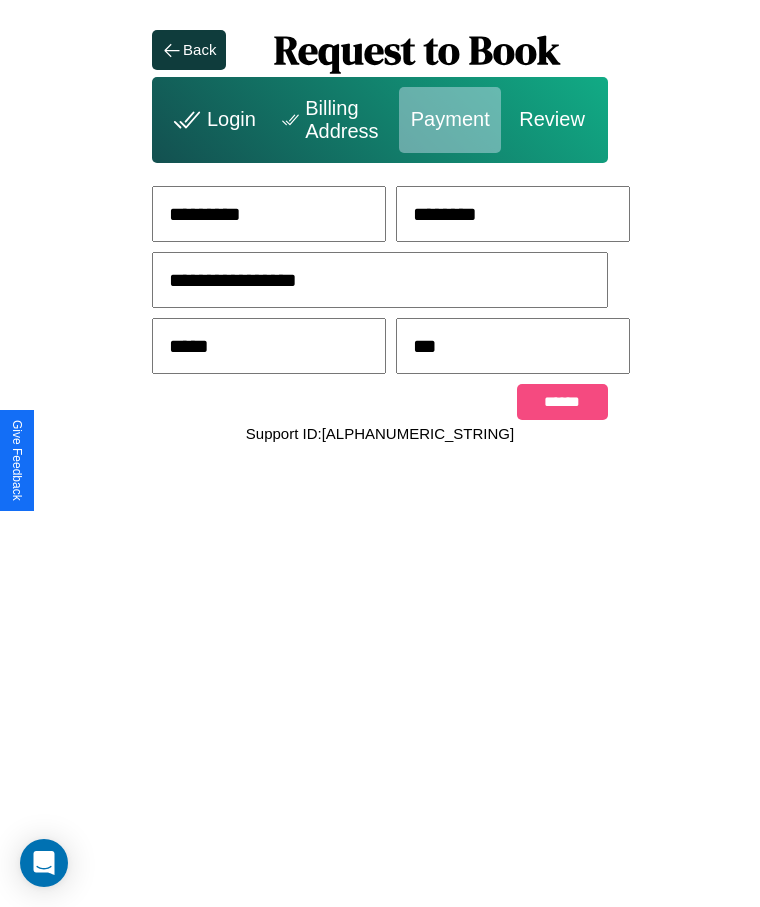 type on "***" 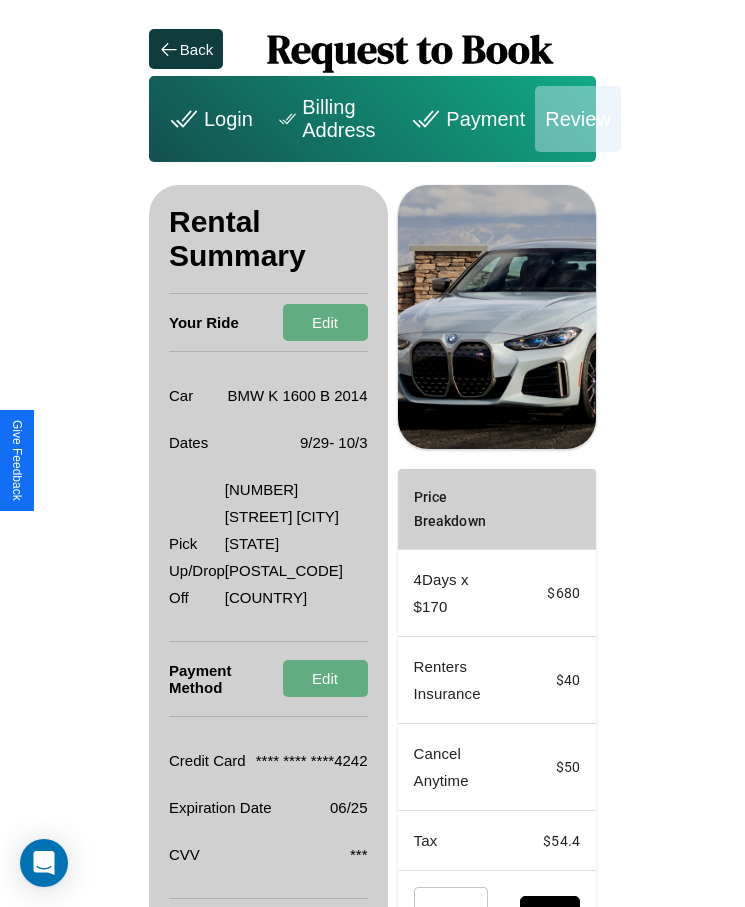 click on "Promo Code" at bounding box center [440, 915] 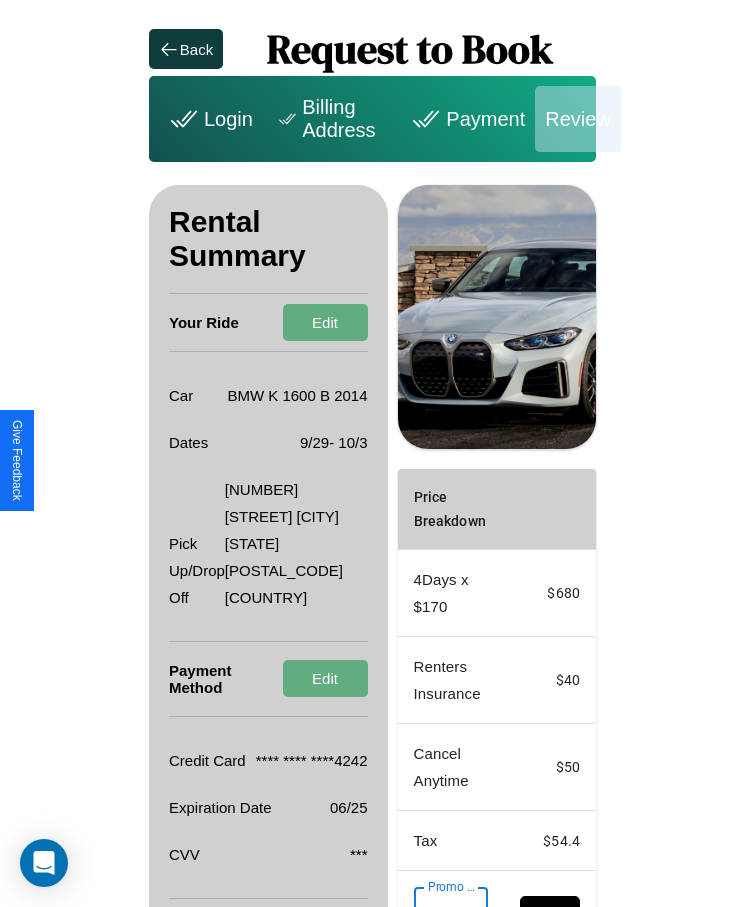 scroll, scrollTop: 0, scrollLeft: 93, axis: horizontal 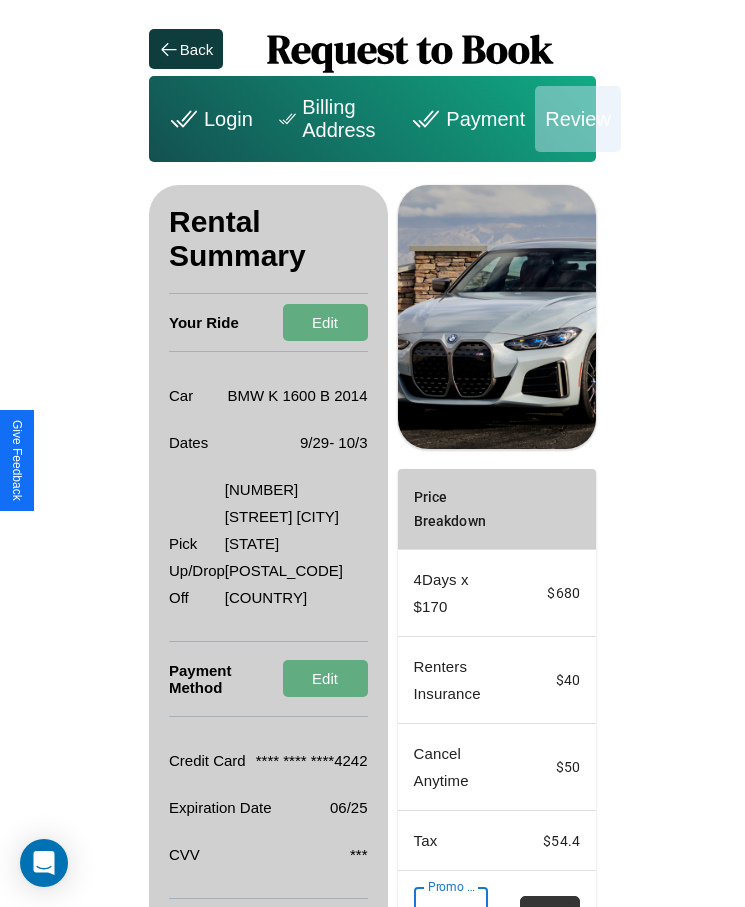 type on "**********" 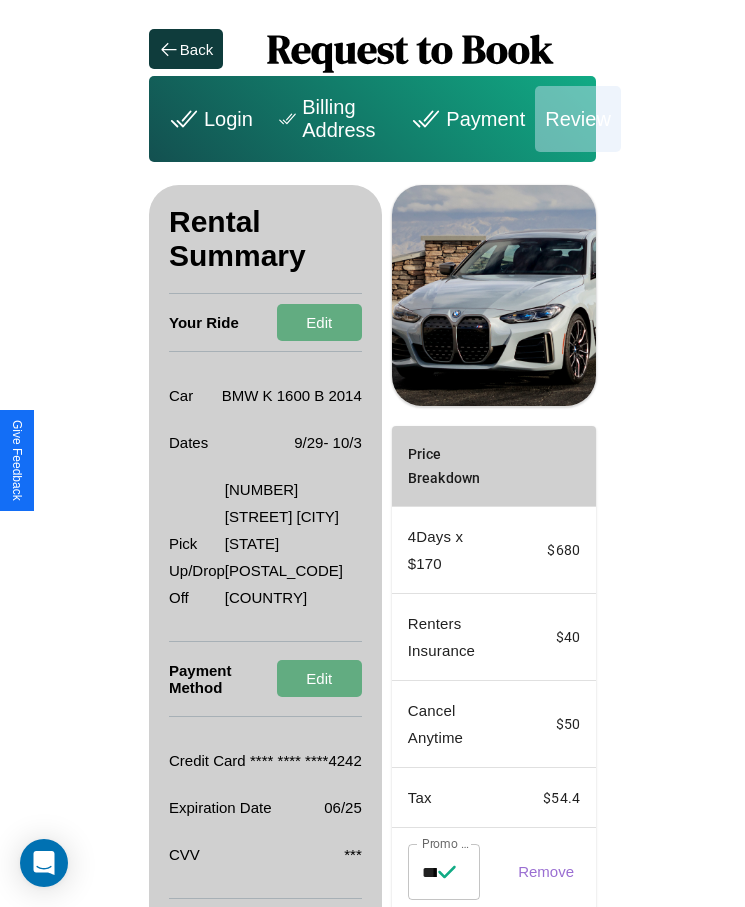 scroll, scrollTop: 181, scrollLeft: 0, axis: vertical 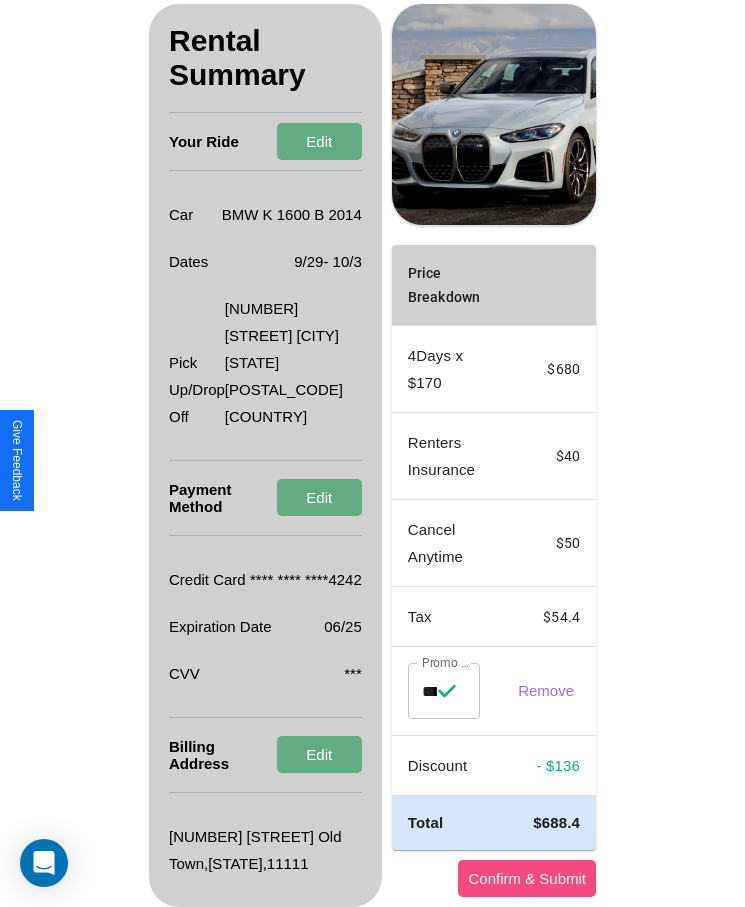 click on "Confirm & Submit" at bounding box center (527, 878) 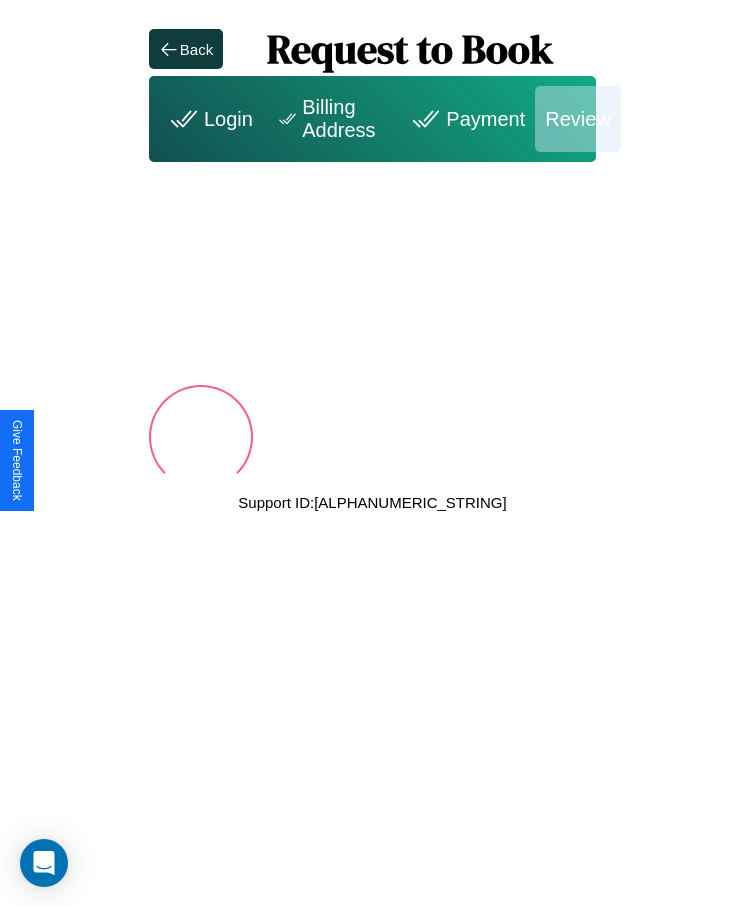 scroll, scrollTop: 0, scrollLeft: 0, axis: both 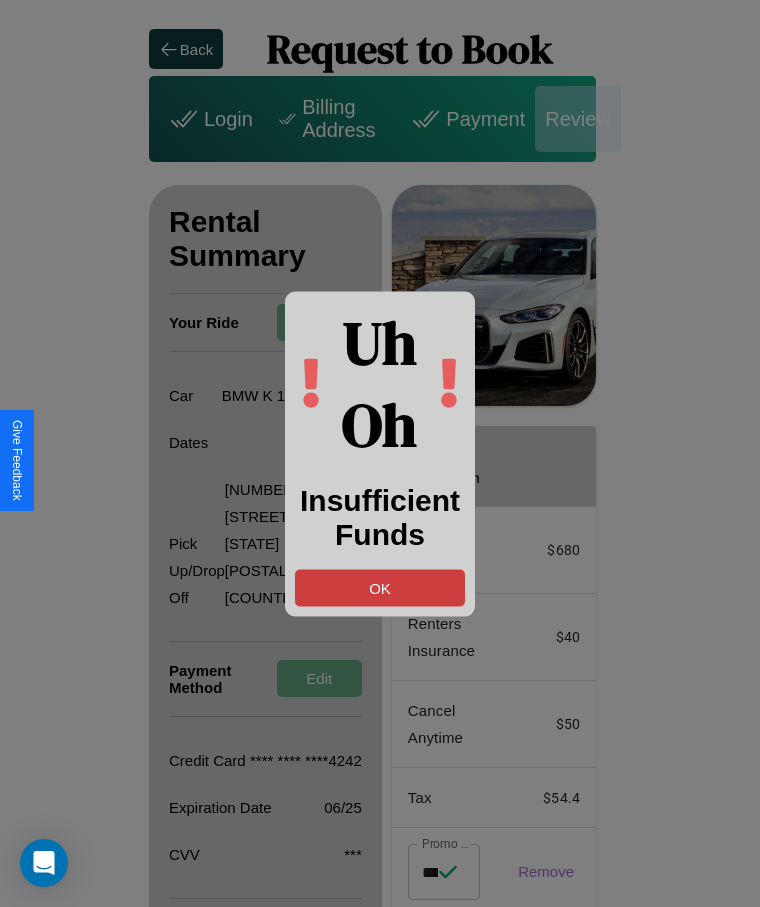 click on "OK" at bounding box center [380, 587] 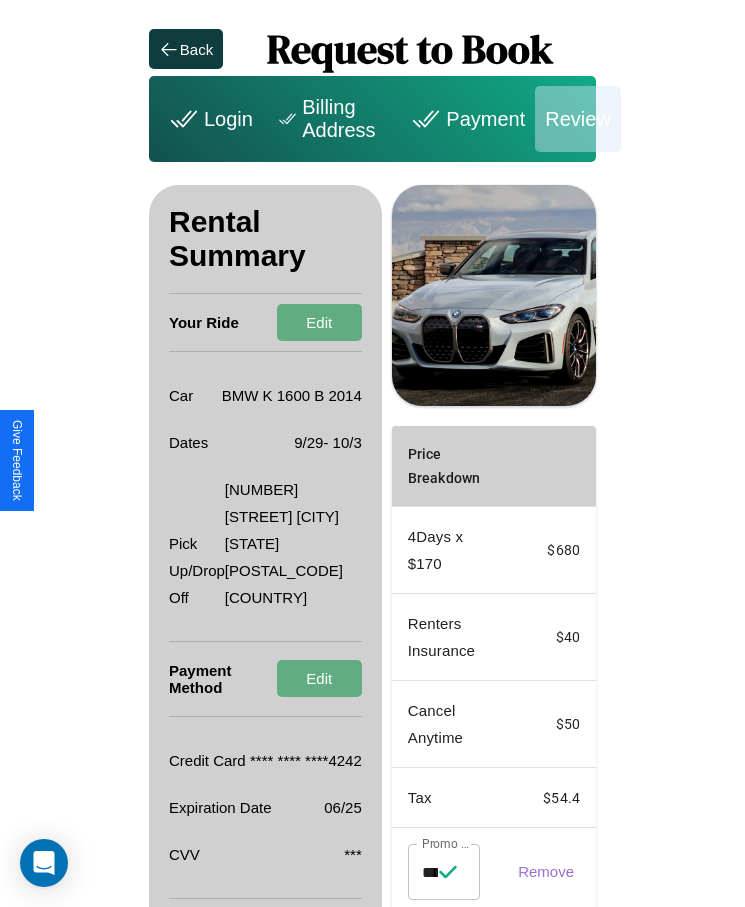 click on "Edit" at bounding box center (319, 935) 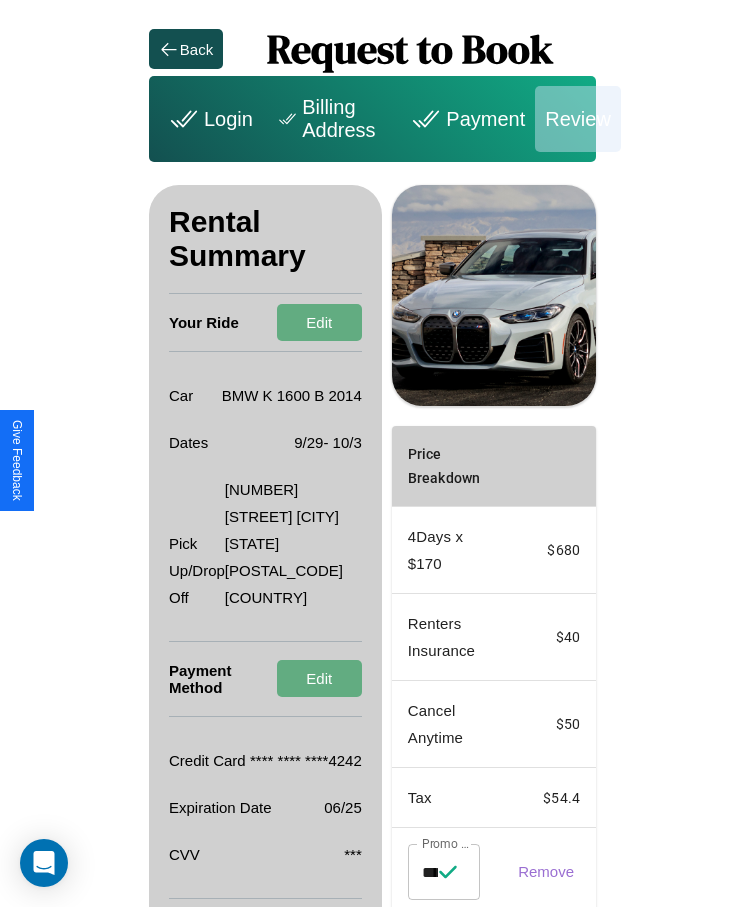 click on "Back" at bounding box center (196, 49) 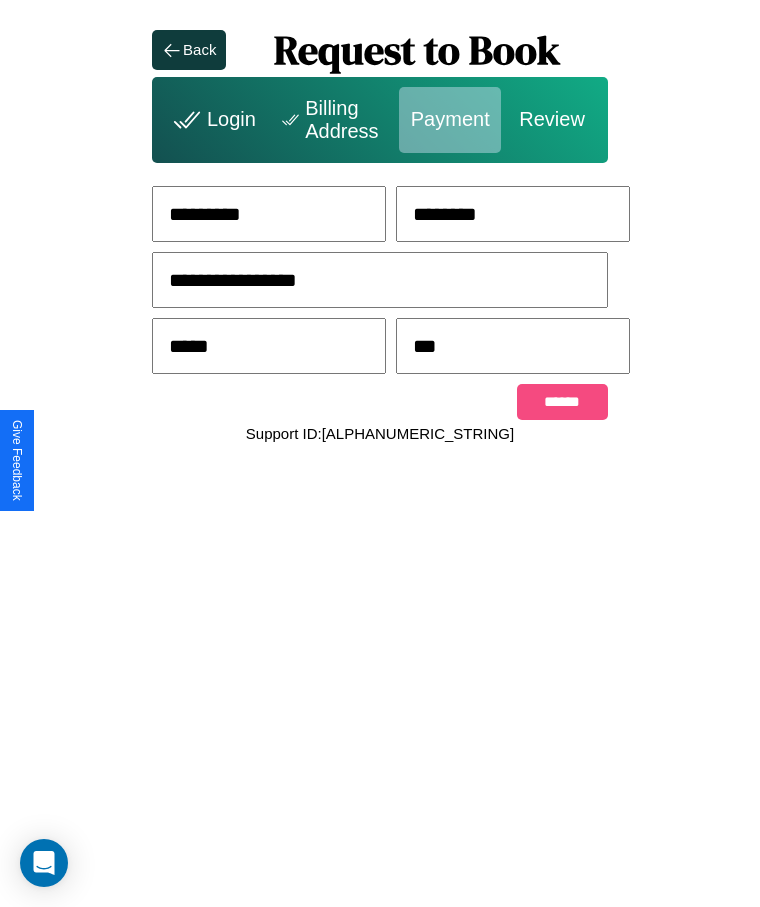 click on "******" at bounding box center [562, 402] 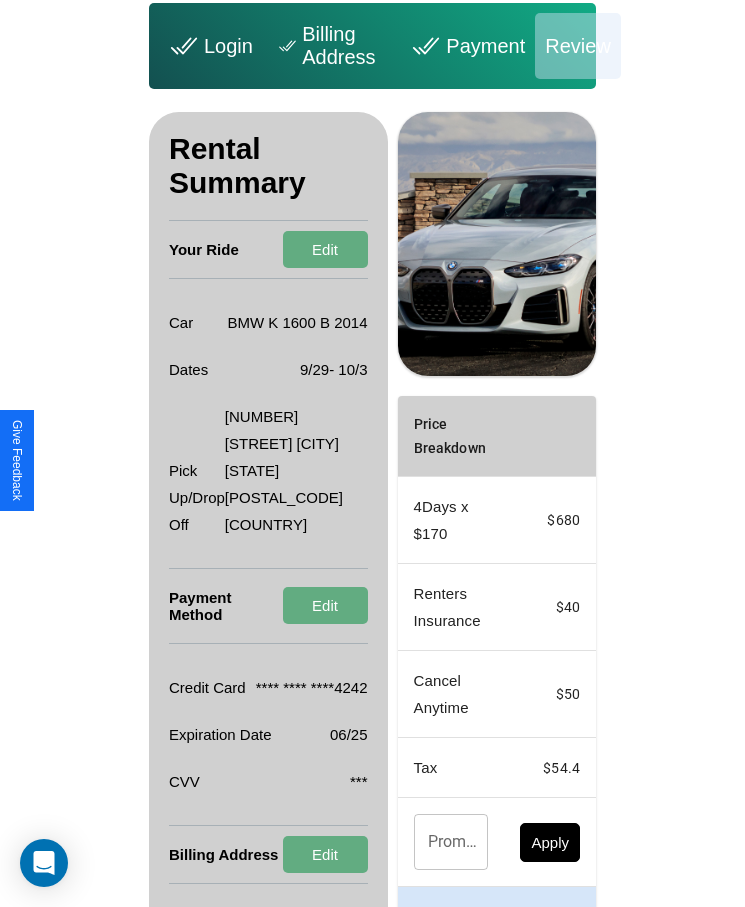 scroll, scrollTop: 164, scrollLeft: 0, axis: vertical 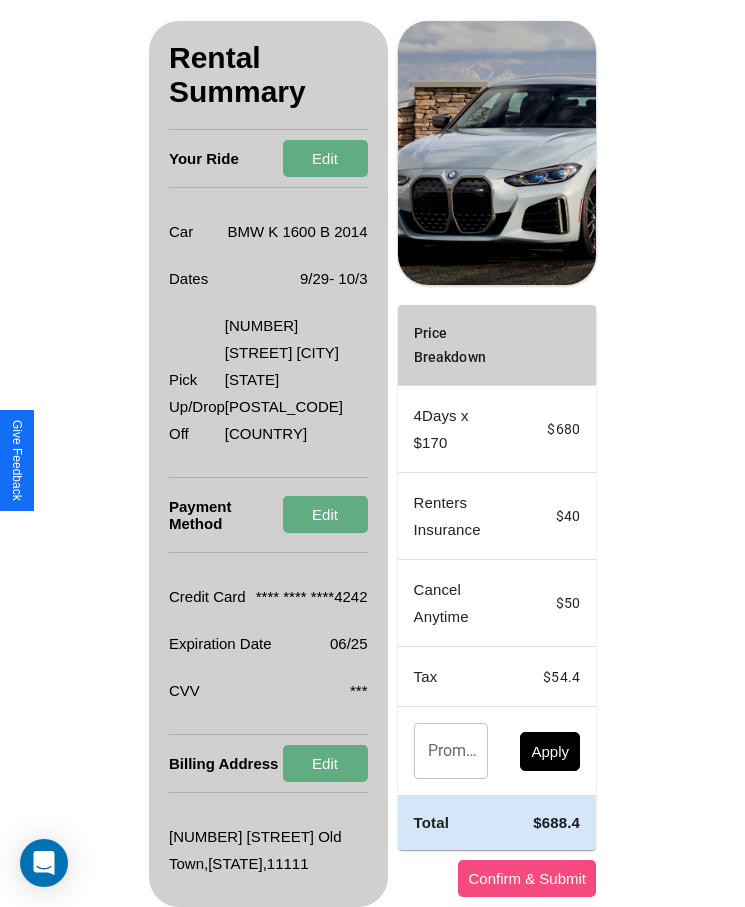 click on "Confirm & Submit" at bounding box center [527, 878] 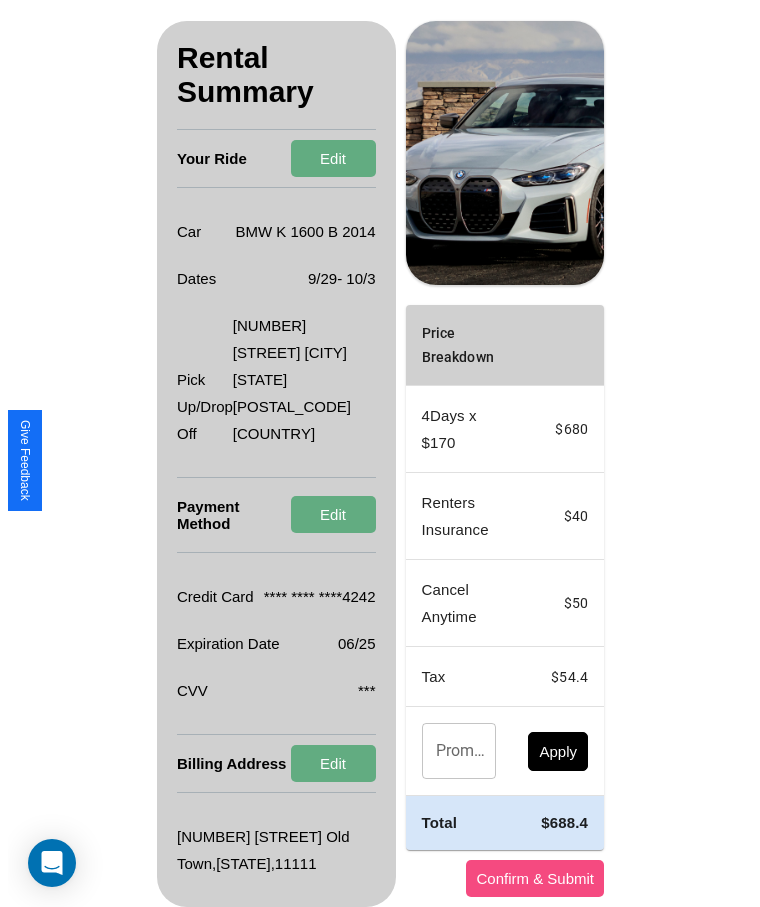 scroll, scrollTop: 0, scrollLeft: 0, axis: both 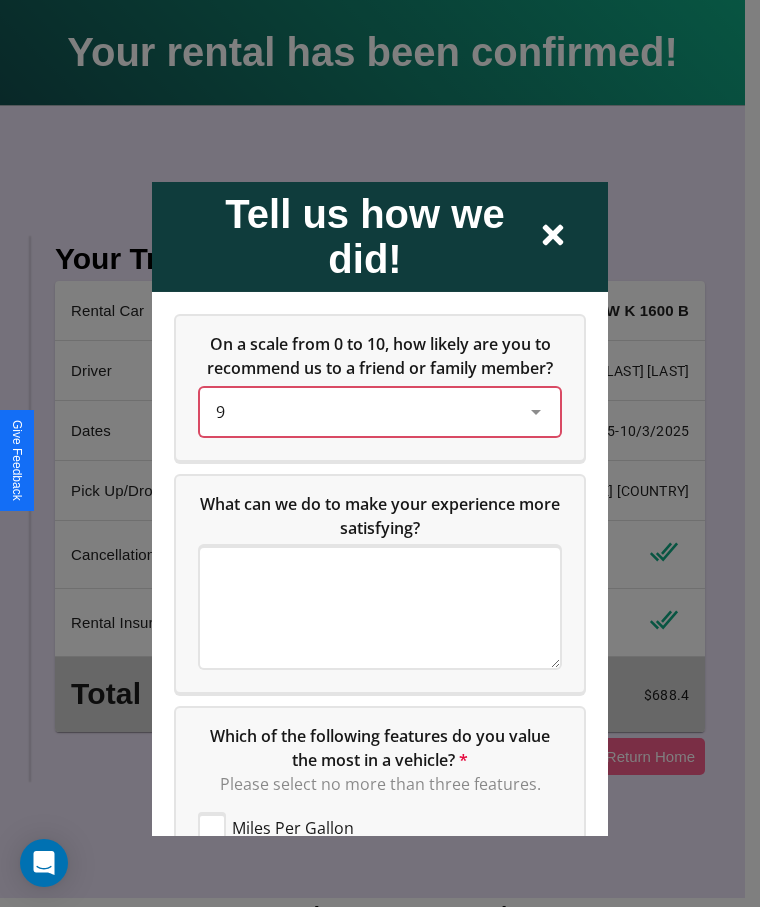 click on "9" at bounding box center [364, 411] 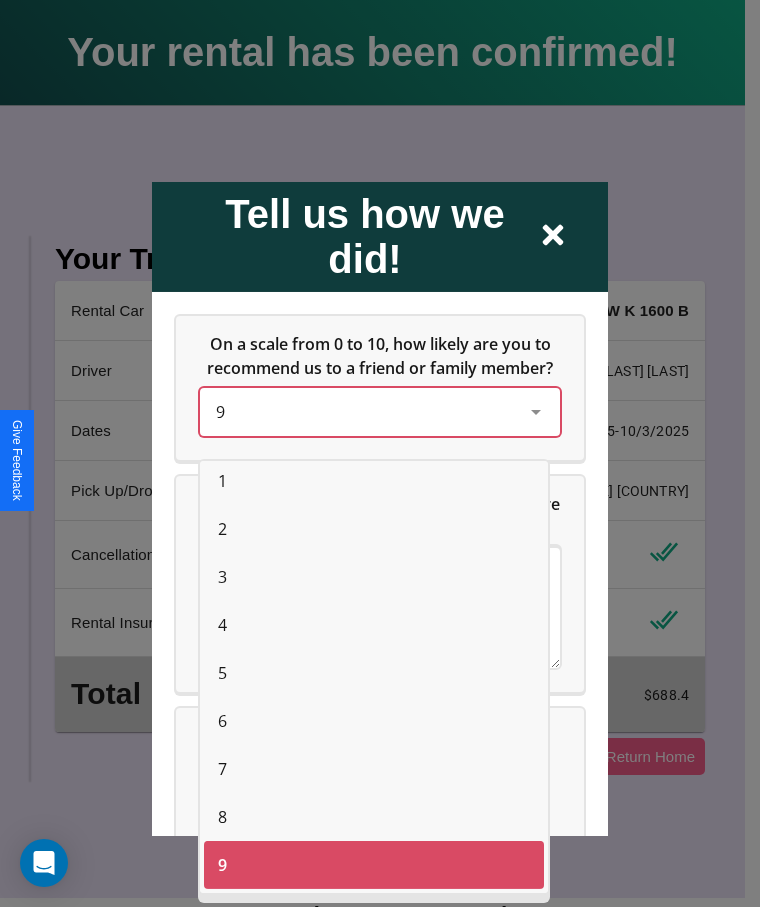 scroll, scrollTop: 74, scrollLeft: 0, axis: vertical 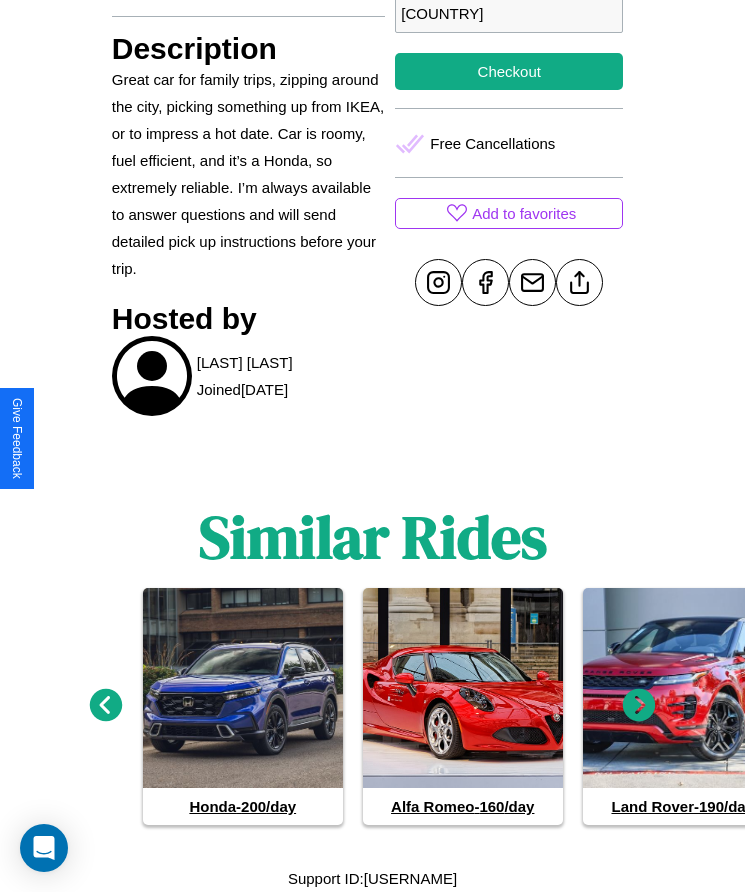 click 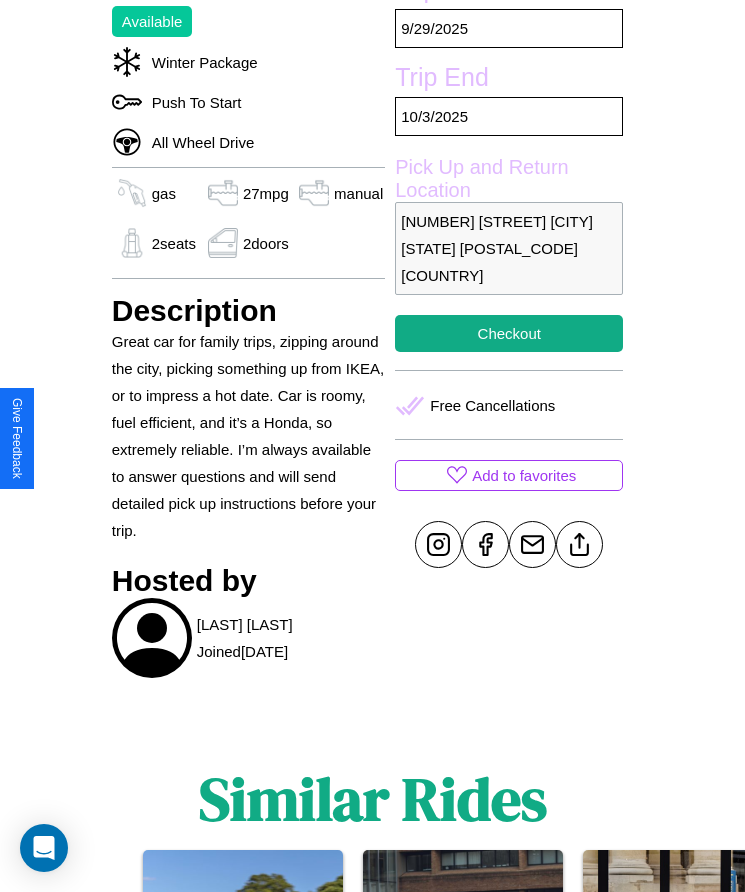 scroll, scrollTop: 478, scrollLeft: 0, axis: vertical 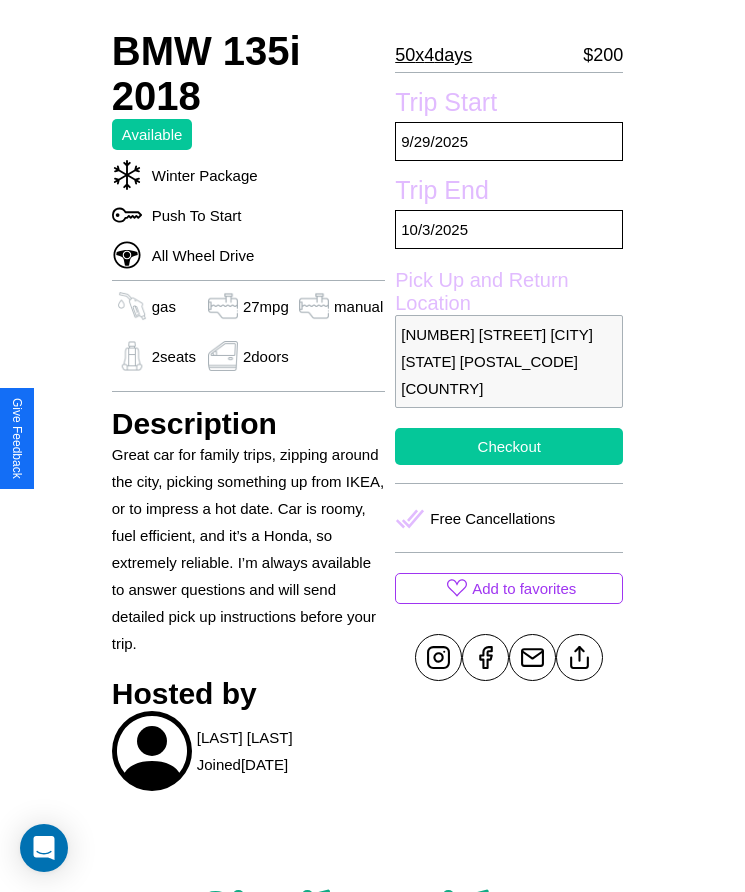 click on "Checkout" at bounding box center [509, 446] 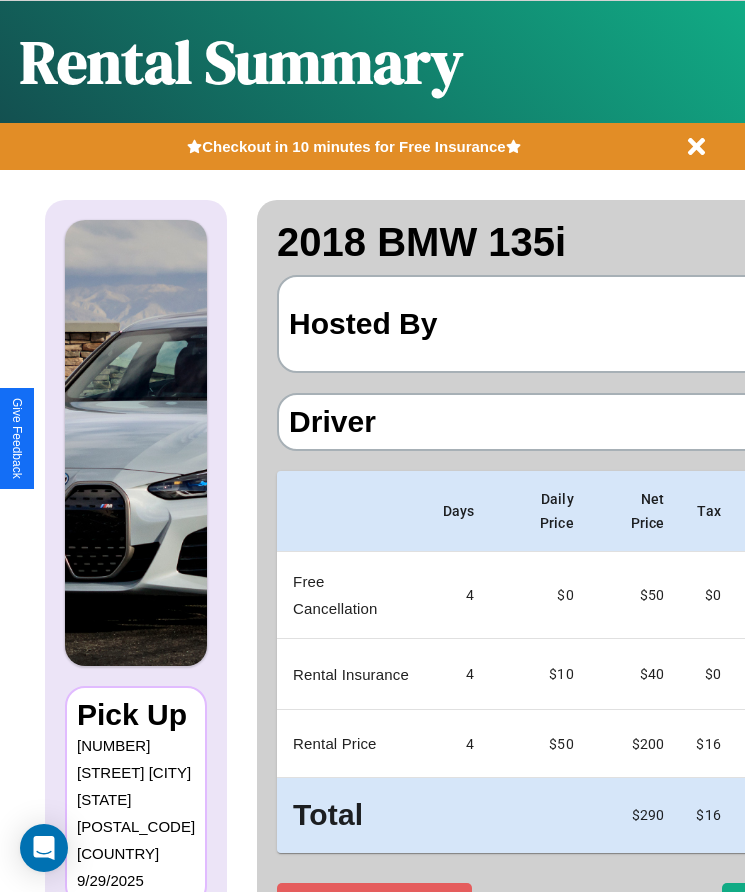 scroll, scrollTop: 0, scrollLeft: 148, axis: horizontal 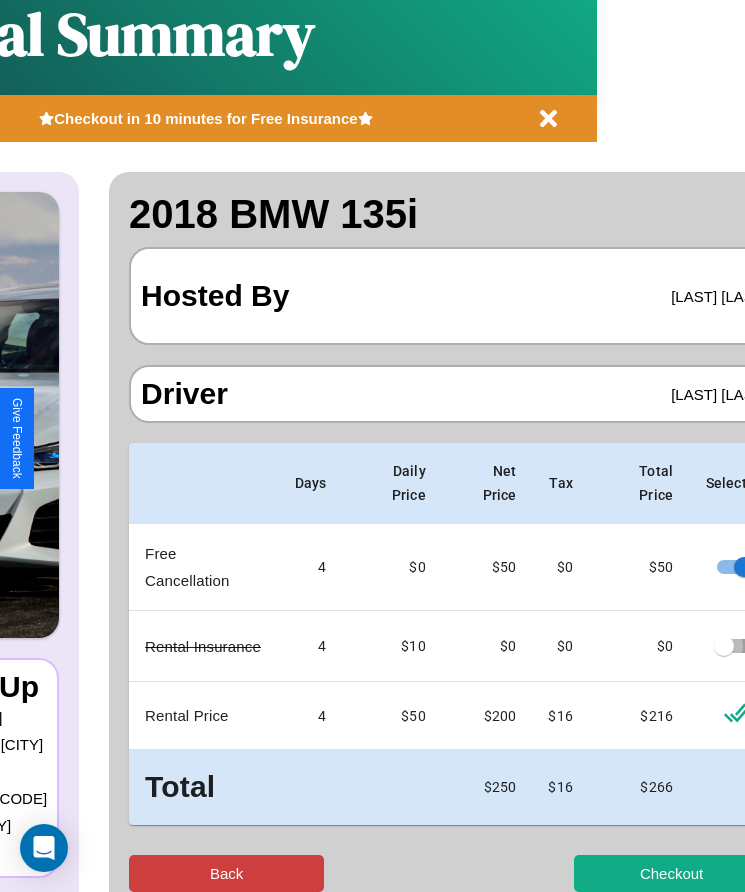 click on "Back" at bounding box center [226, 873] 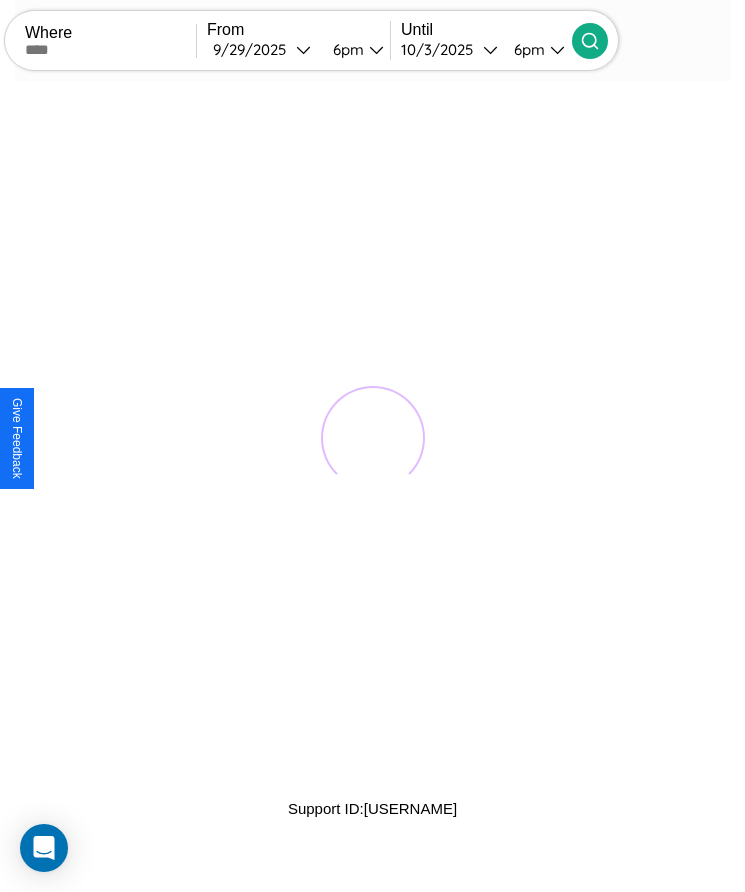 scroll, scrollTop: 0, scrollLeft: 0, axis: both 